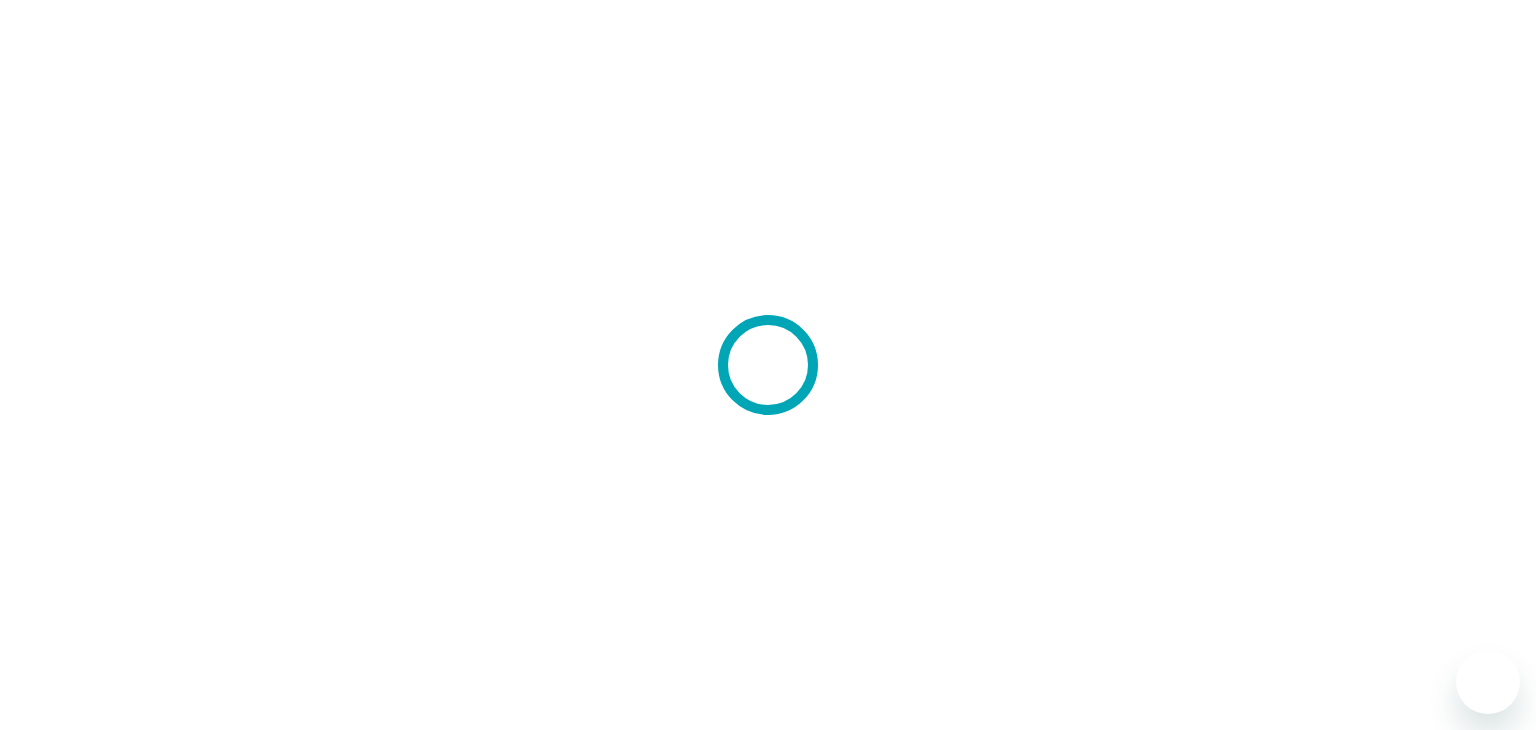 scroll, scrollTop: 0, scrollLeft: 0, axis: both 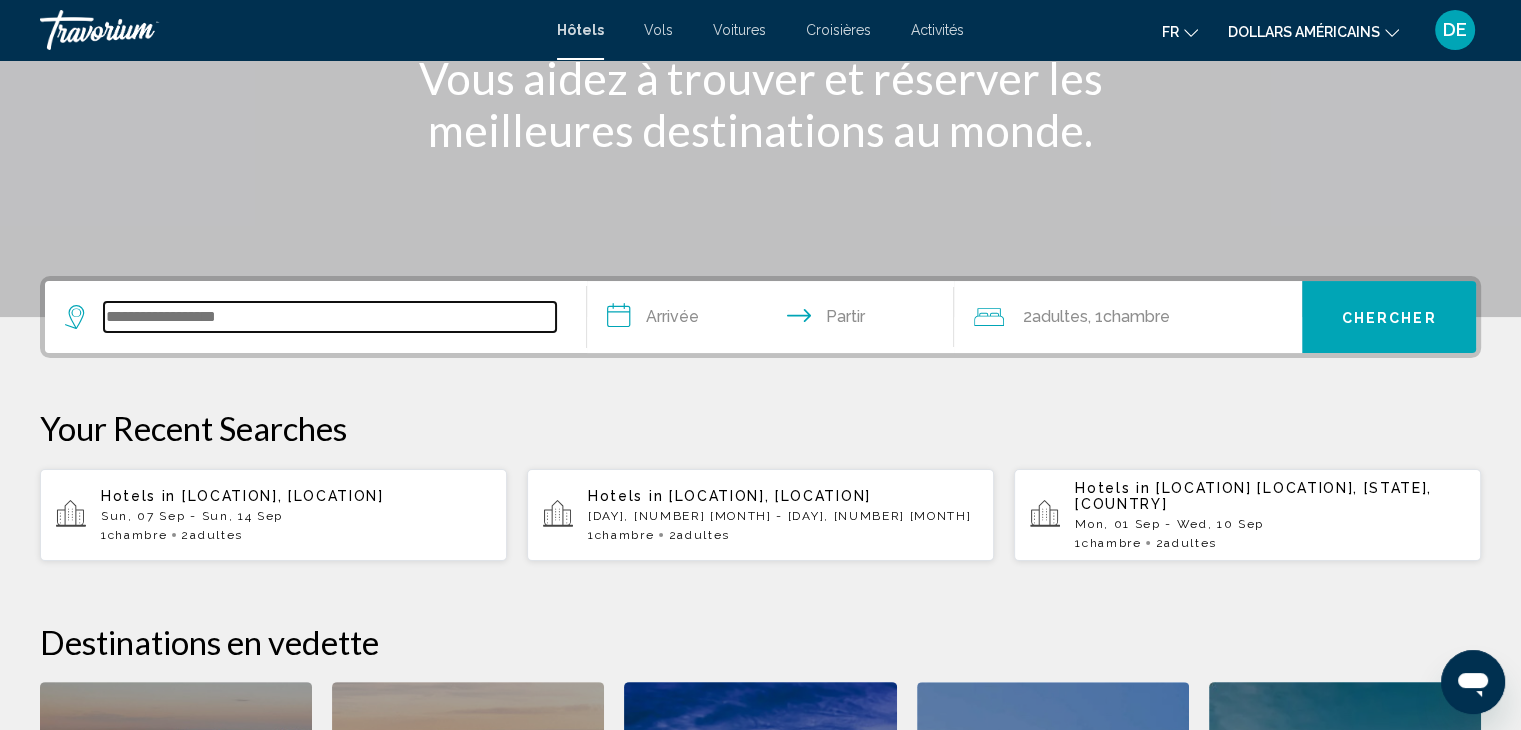 click at bounding box center [330, 317] 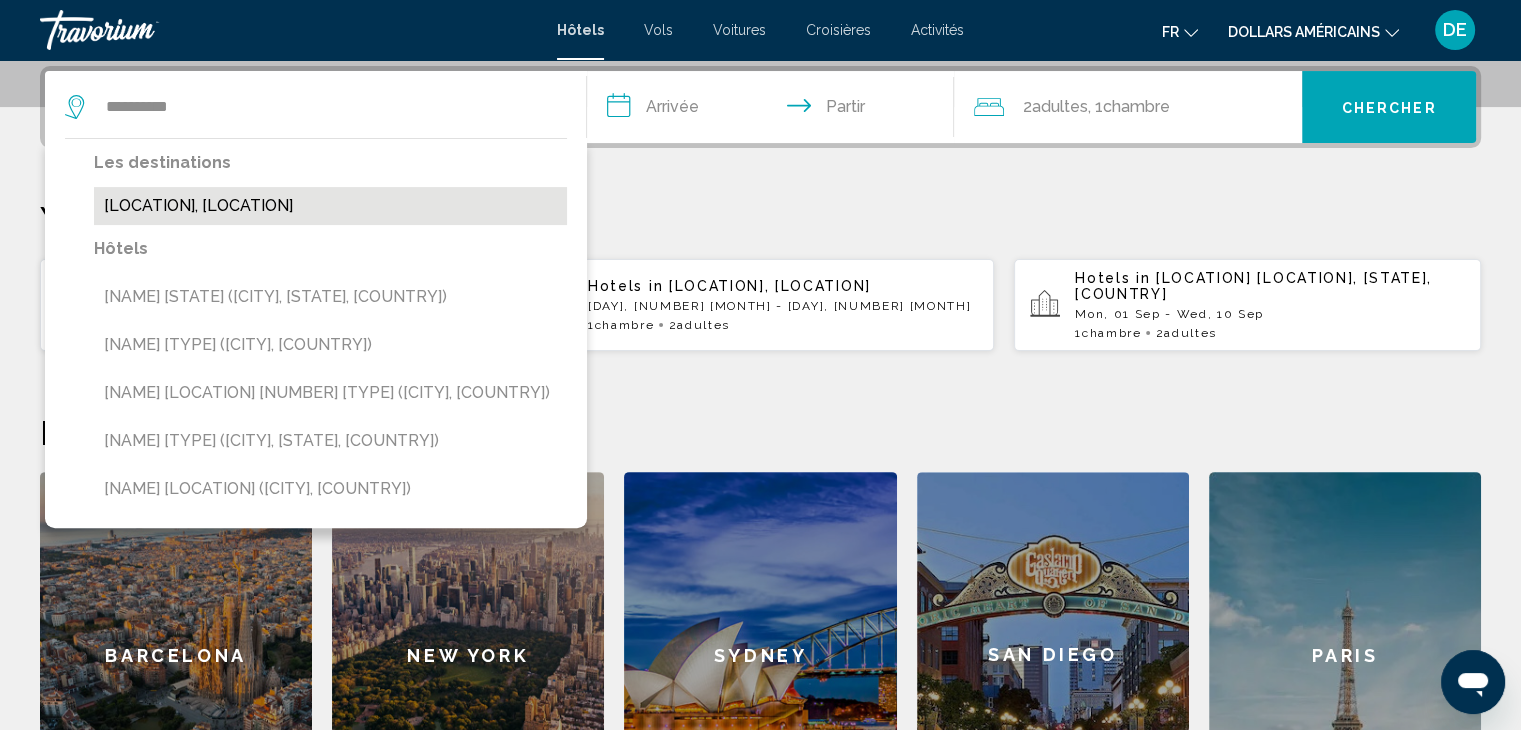 click on "Martinique, Martinique" at bounding box center [330, 206] 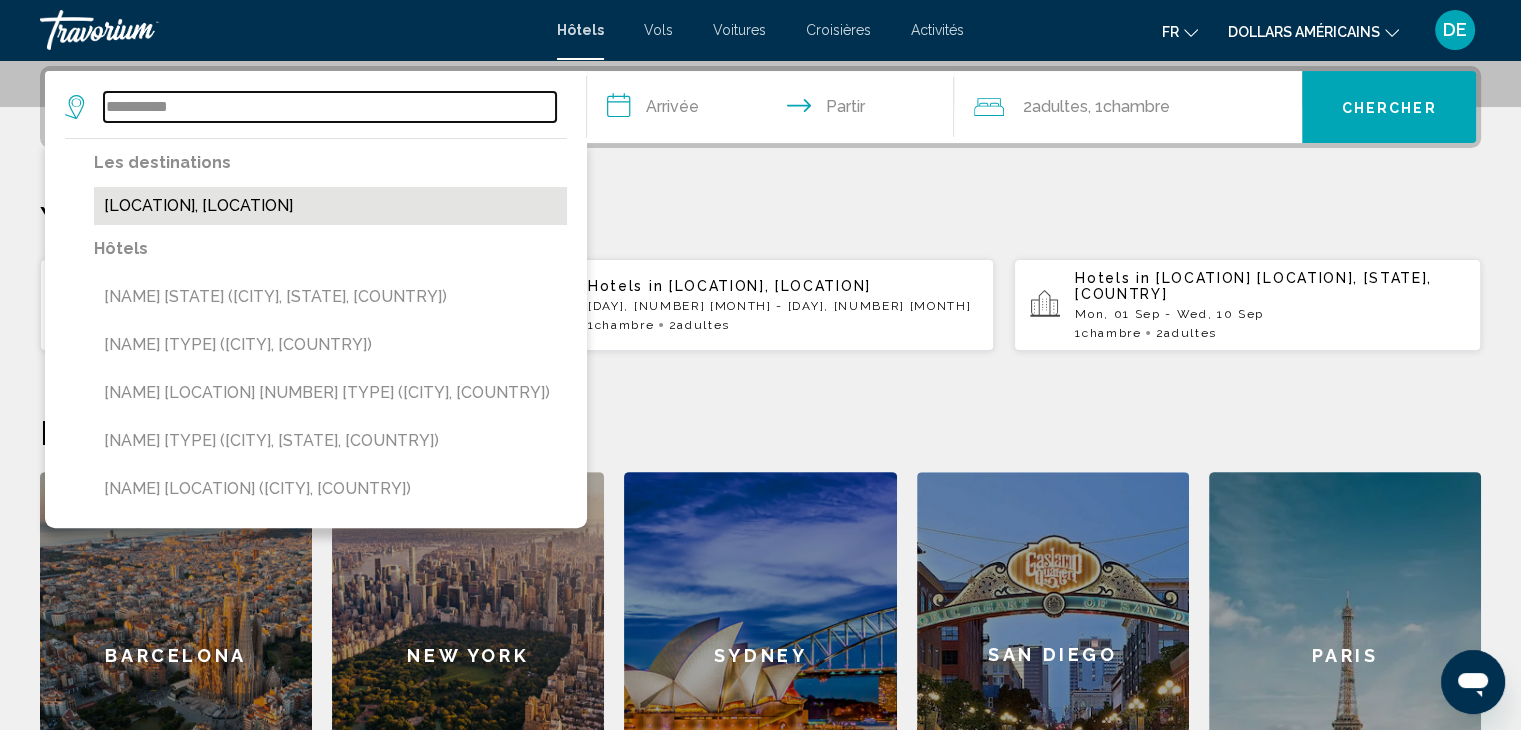 type on "**********" 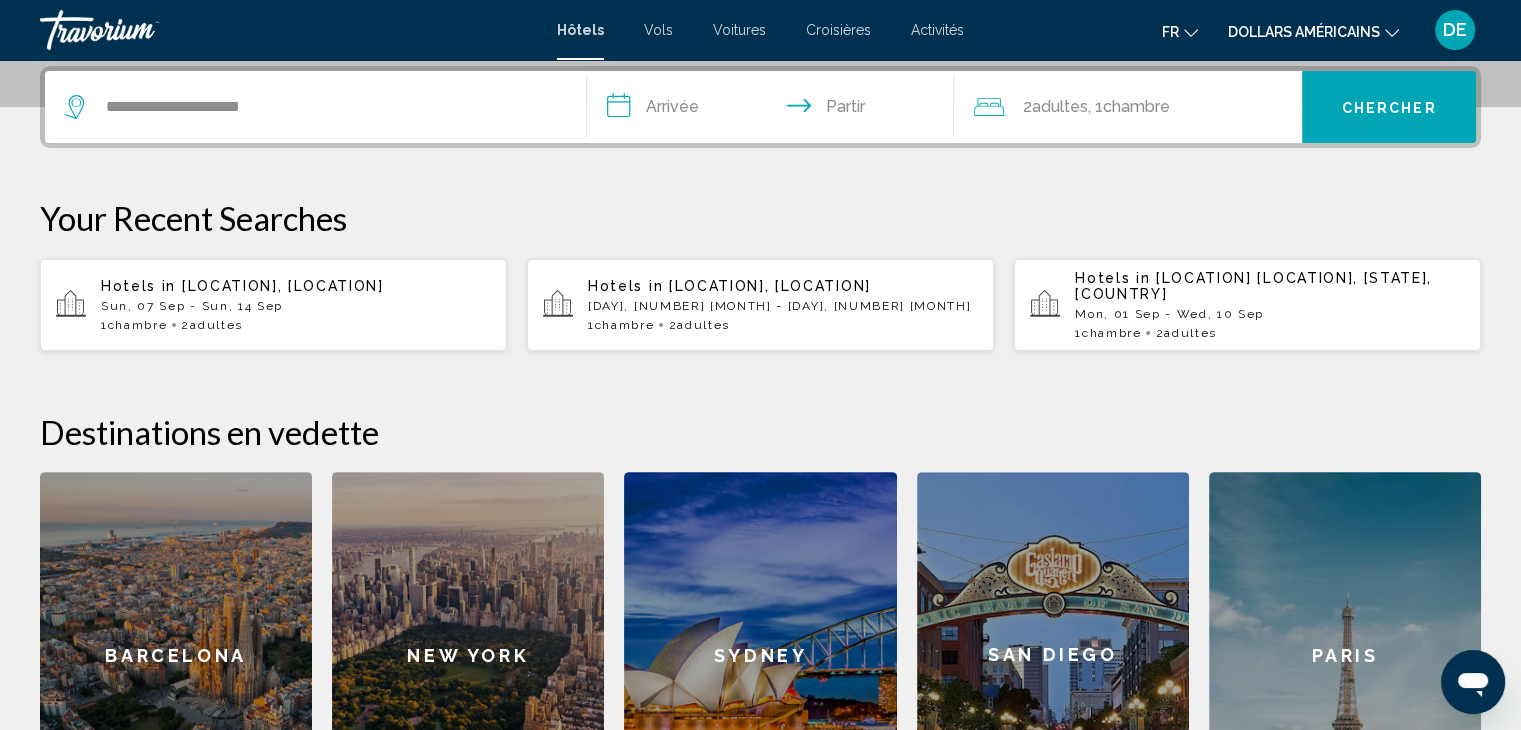 click on "**********" at bounding box center [775, 110] 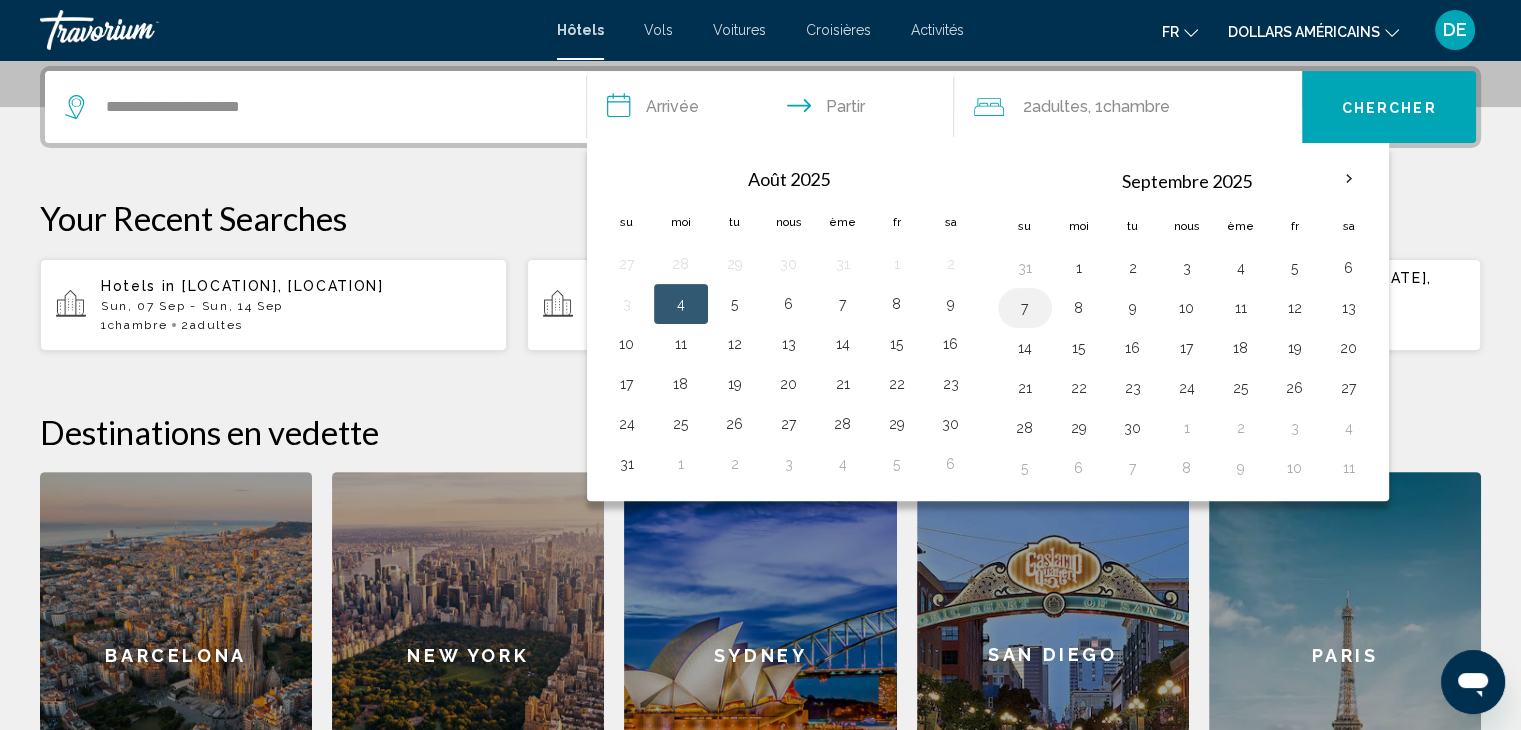 click on "7" at bounding box center [1025, 308] 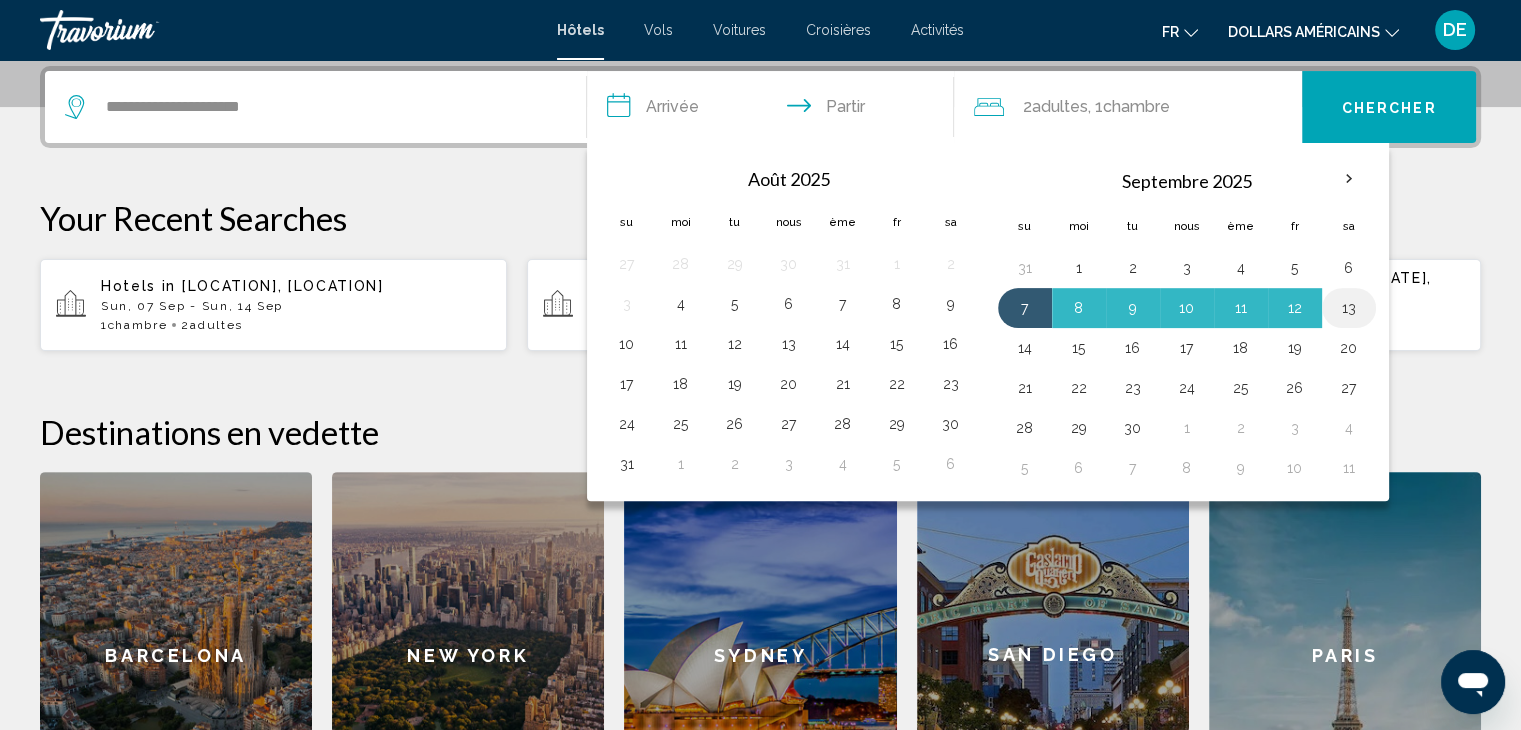 click on "13" at bounding box center [1349, 308] 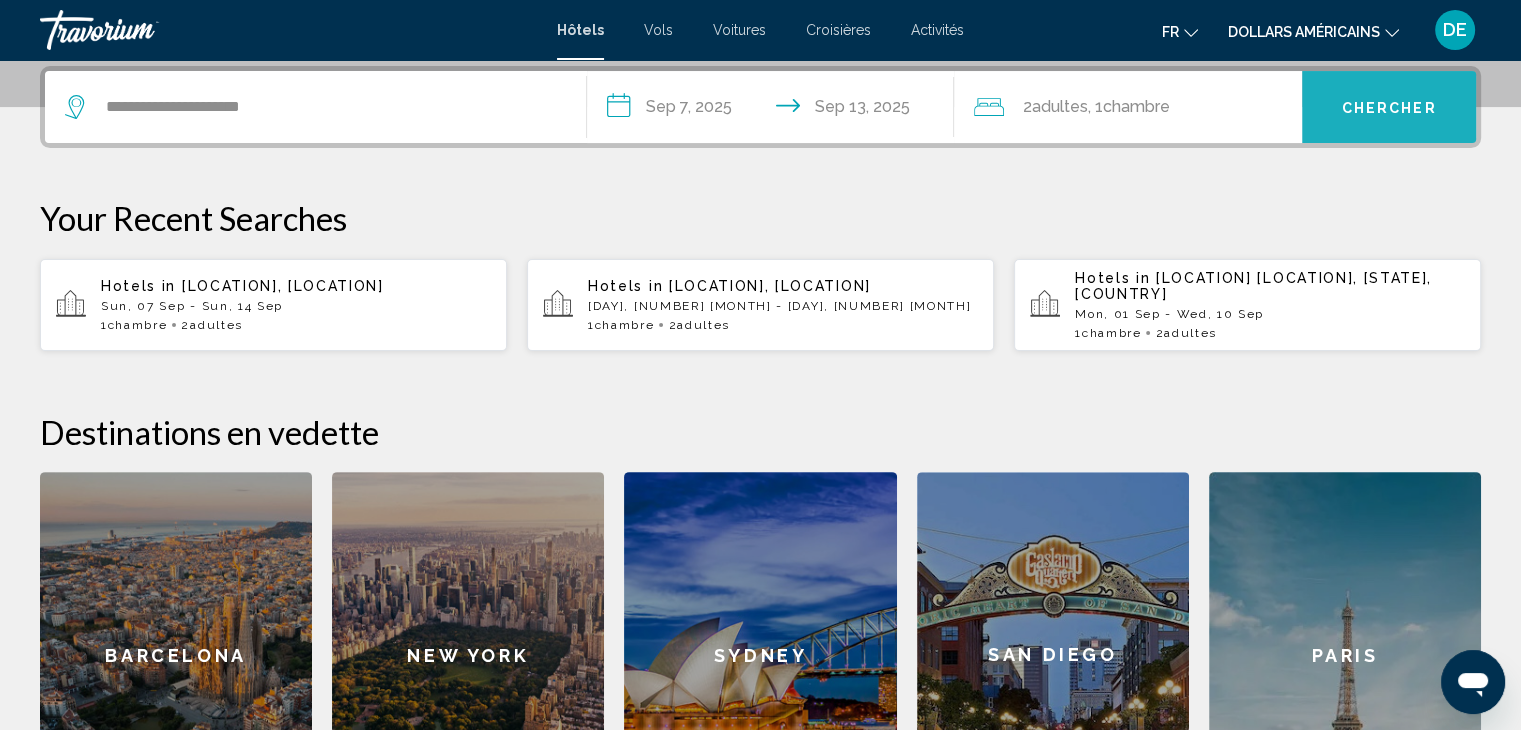 click on "Chercher" at bounding box center (1389, 107) 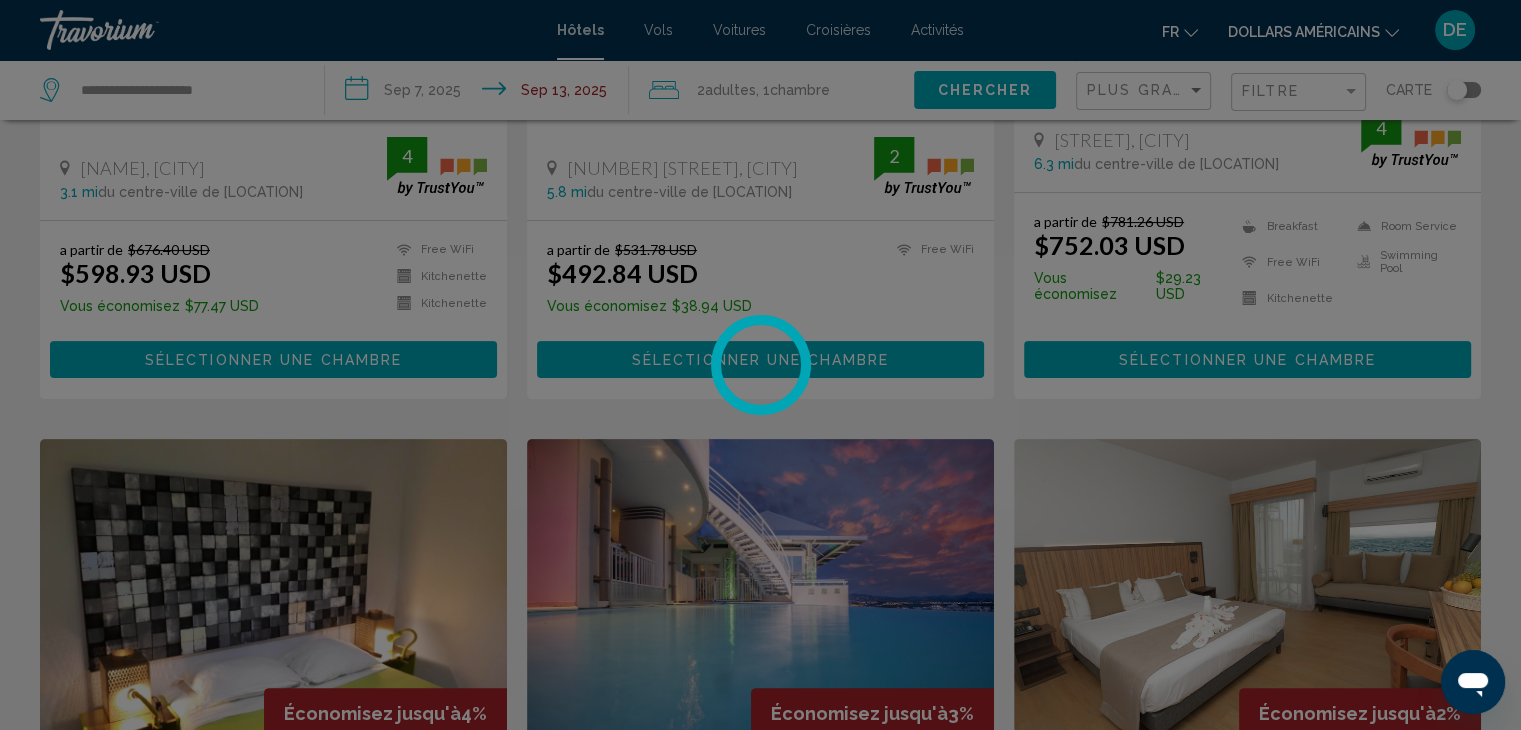 scroll, scrollTop: 0, scrollLeft: 0, axis: both 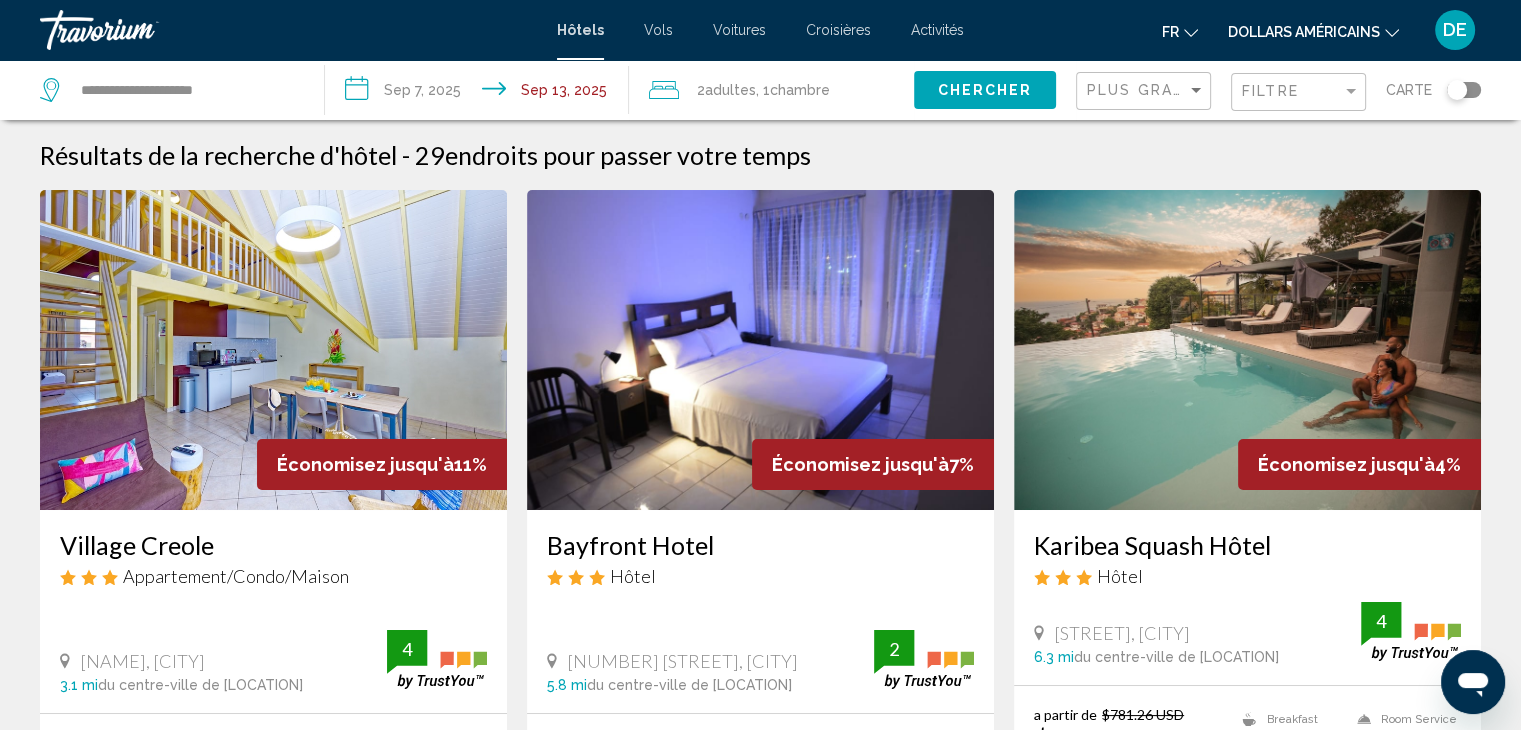 click on "Économisez jusqu'à  7%   Bayfront Hotel
Hôtel
3 Rue De La Liberté, Fort-De-France 5.8 mi  du centre-ville de Martinique de l'hôtel 2 a partir de $531.78 USD $492.84 USD  Vous économisez  $38.94 USD
Free WiFi  2 Sélectionner une chambre" at bounding box center [760, 541] 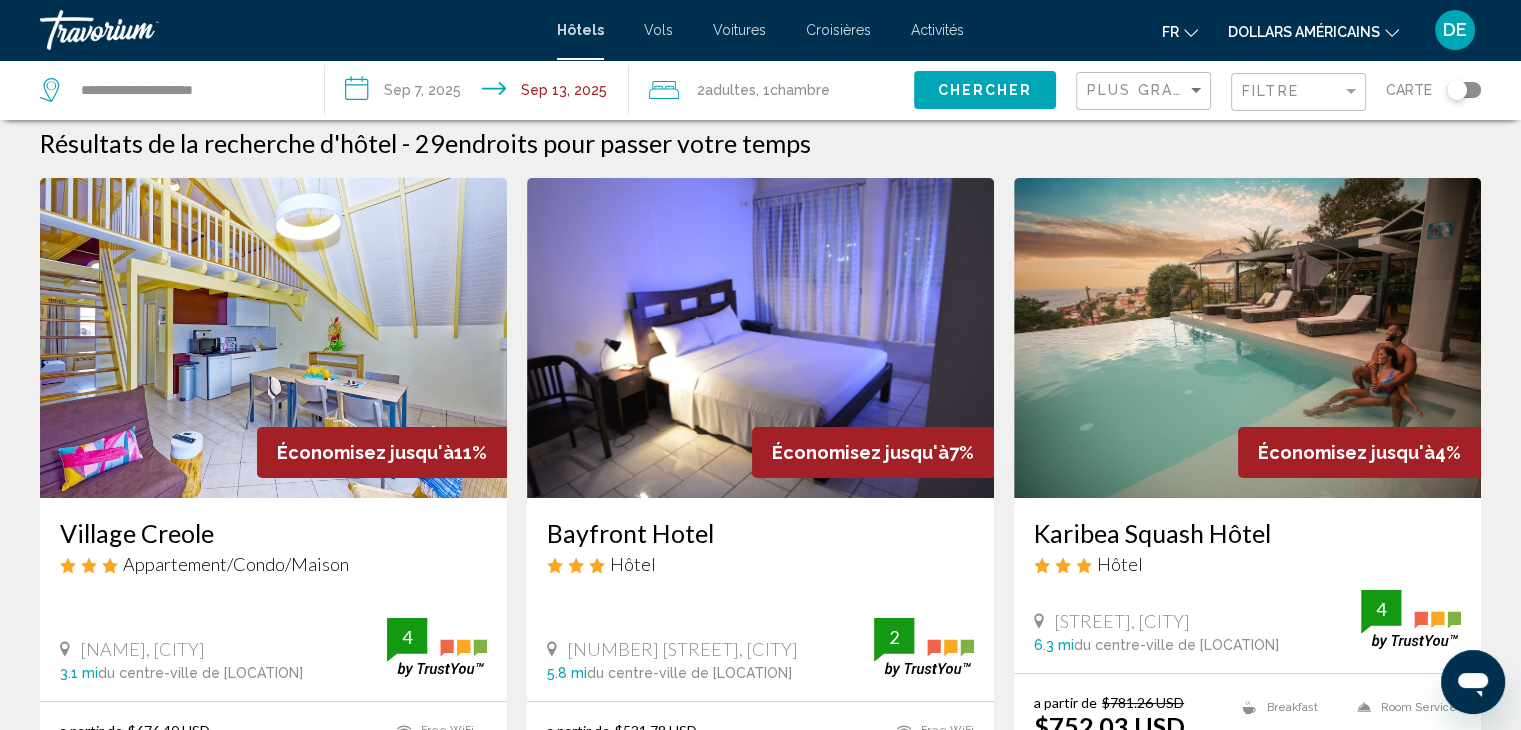 scroll, scrollTop: 0, scrollLeft: 0, axis: both 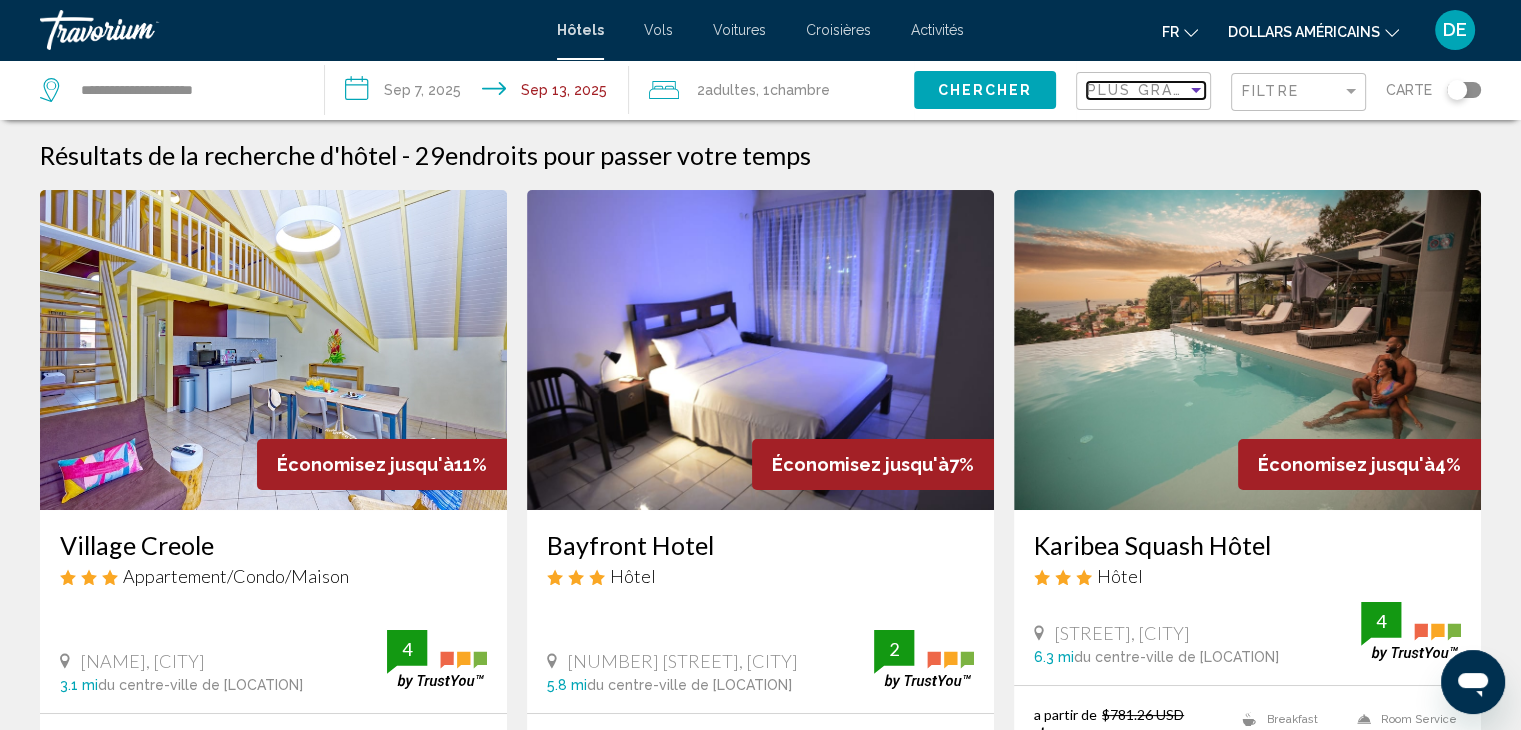 click on "Plus grandes économies" at bounding box center [1206, 90] 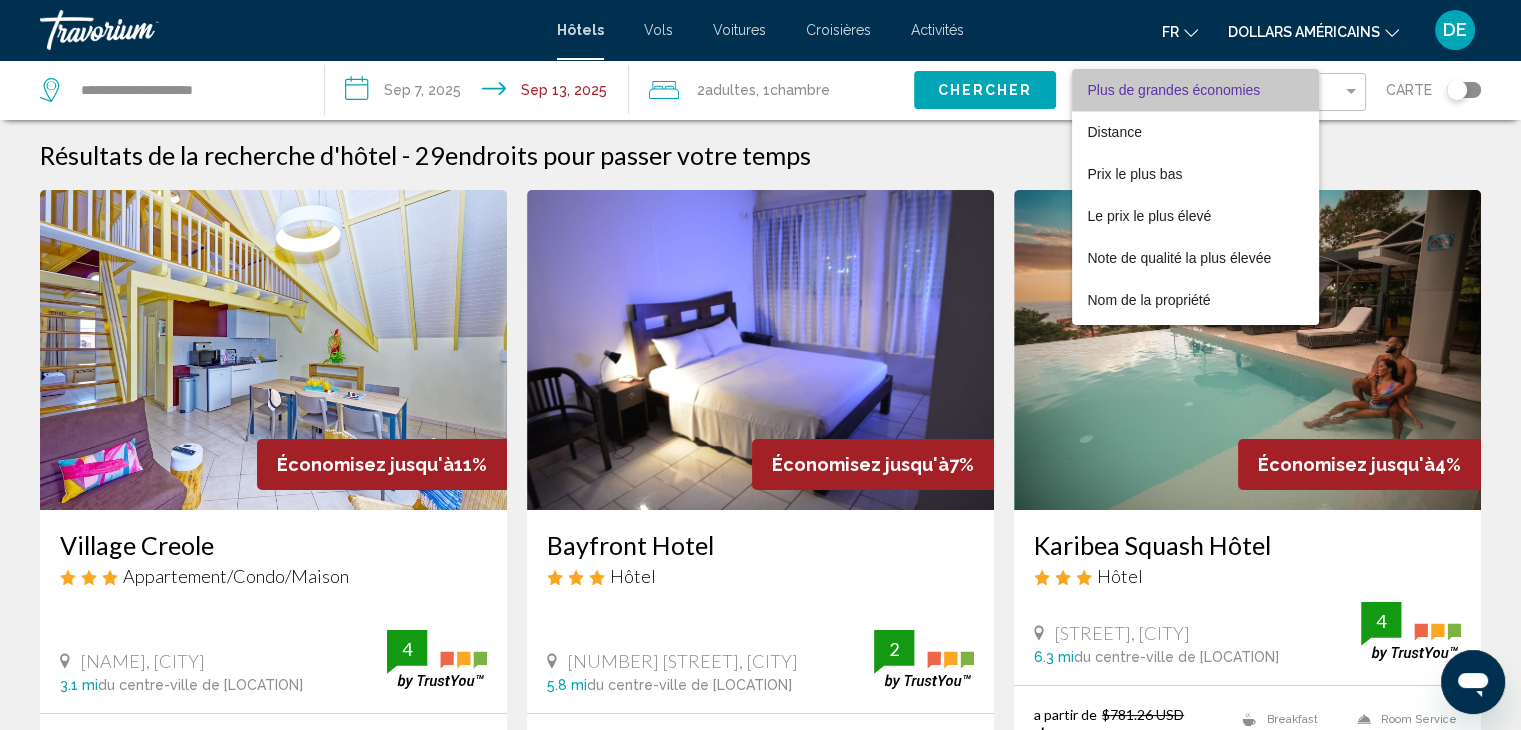 click on "Plus de grandes économies" at bounding box center (1174, 90) 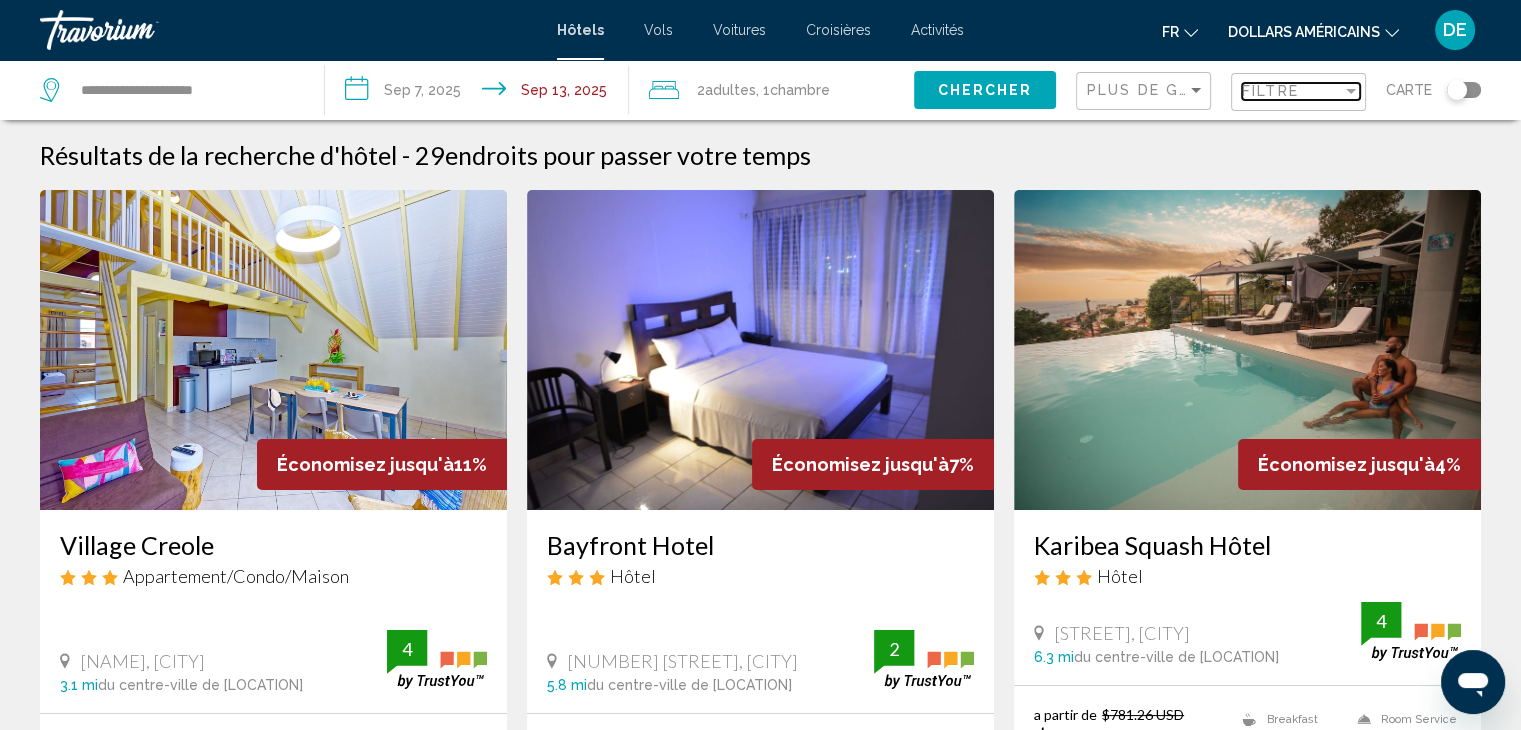 click on "Filtre" at bounding box center [1270, 91] 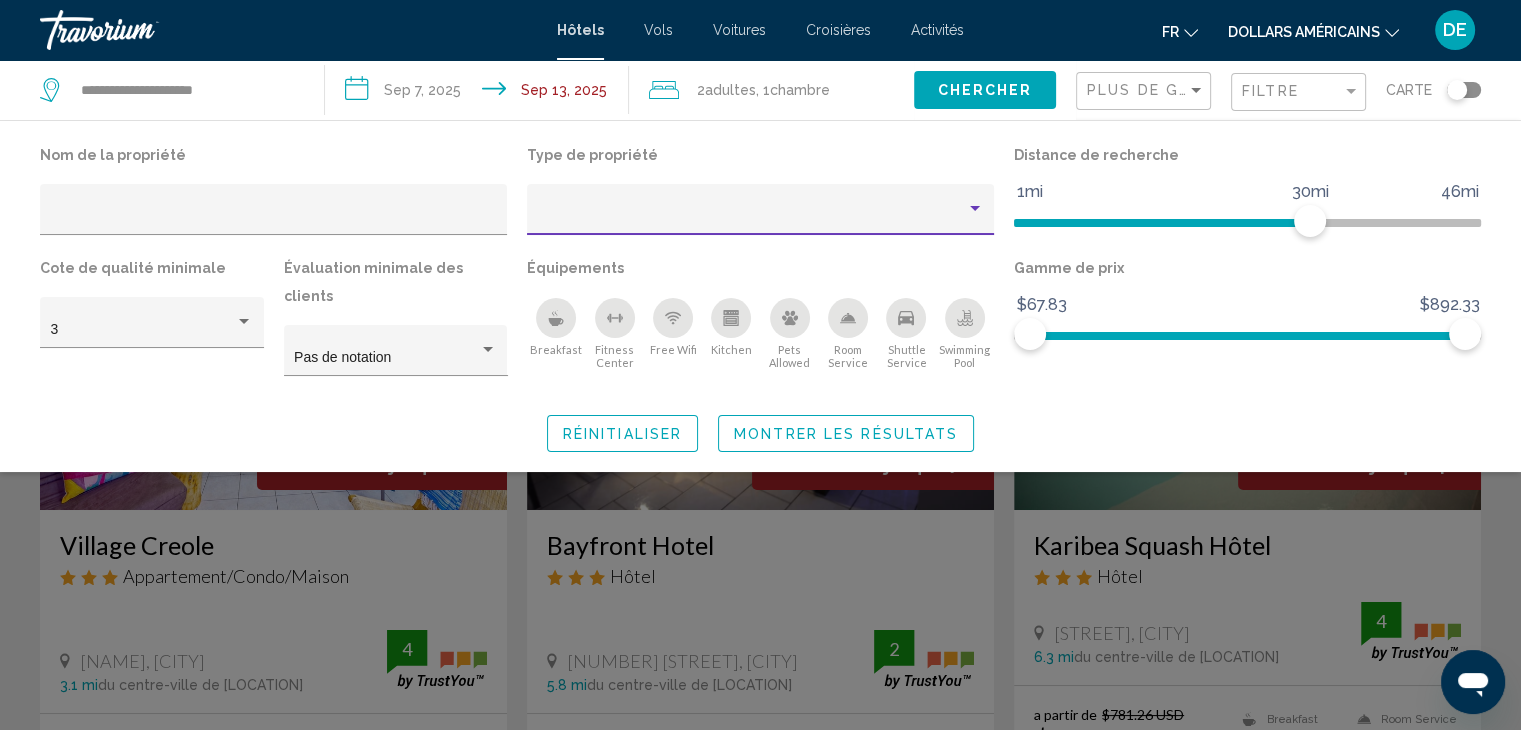 click at bounding box center (975, 209) 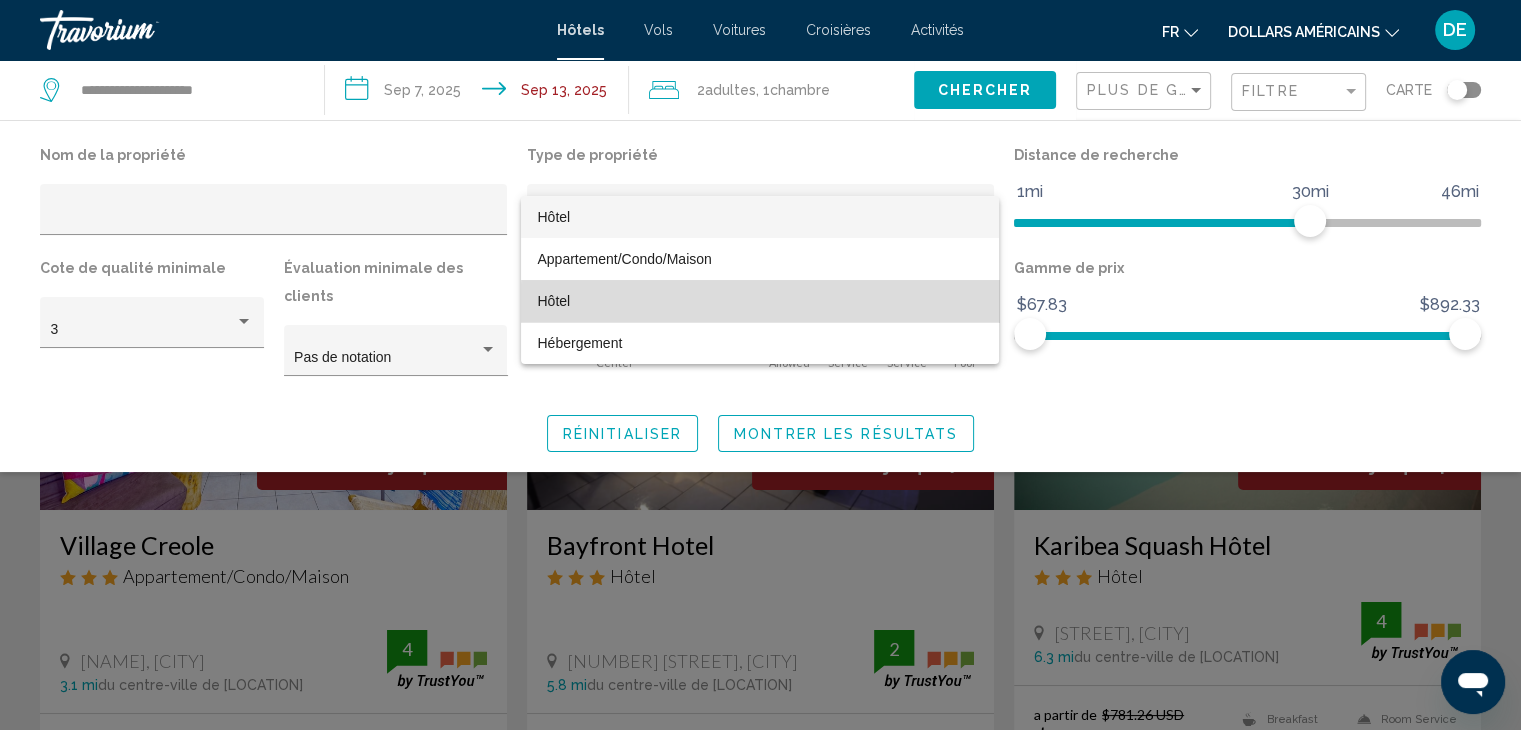 click on "Hôtel" at bounding box center [760, 301] 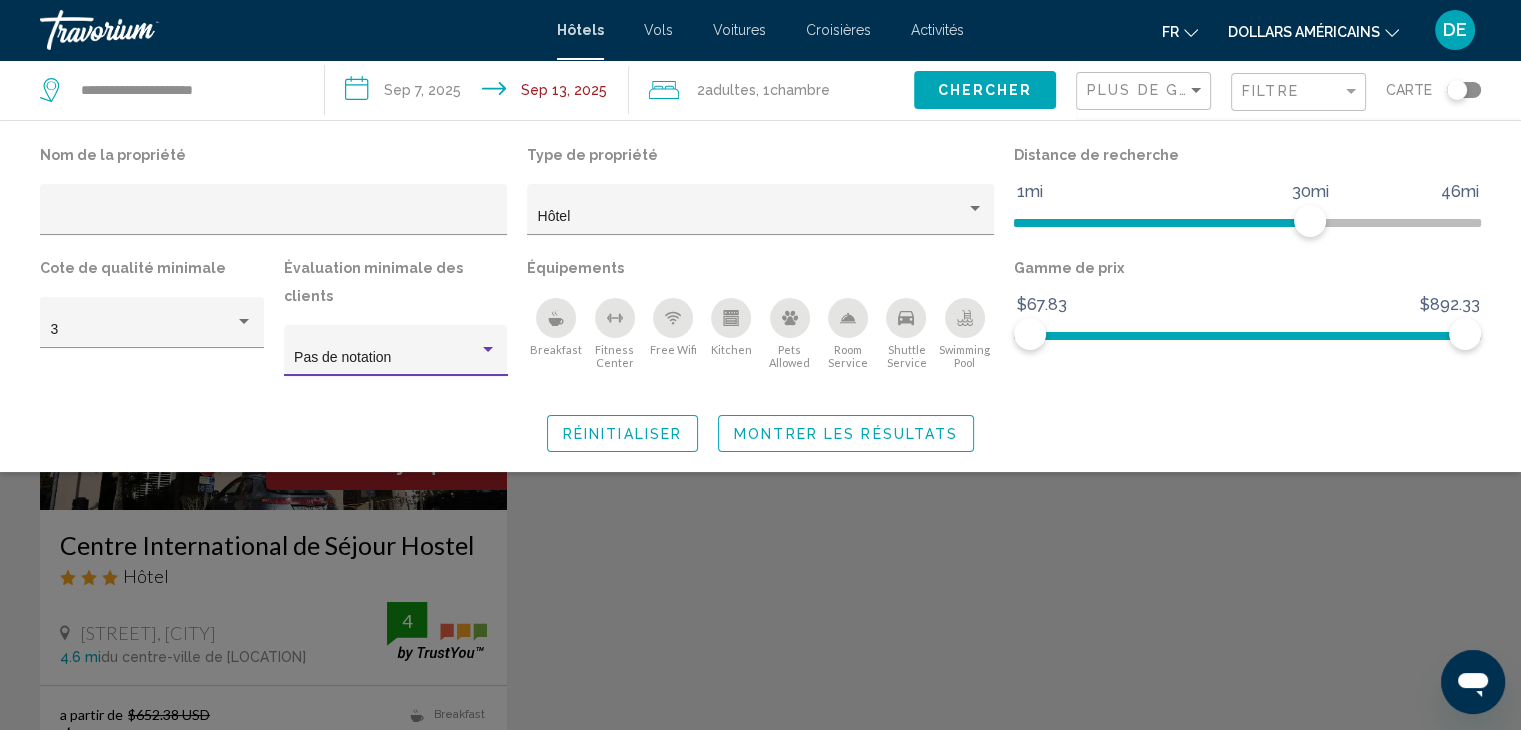 click at bounding box center (488, 350) 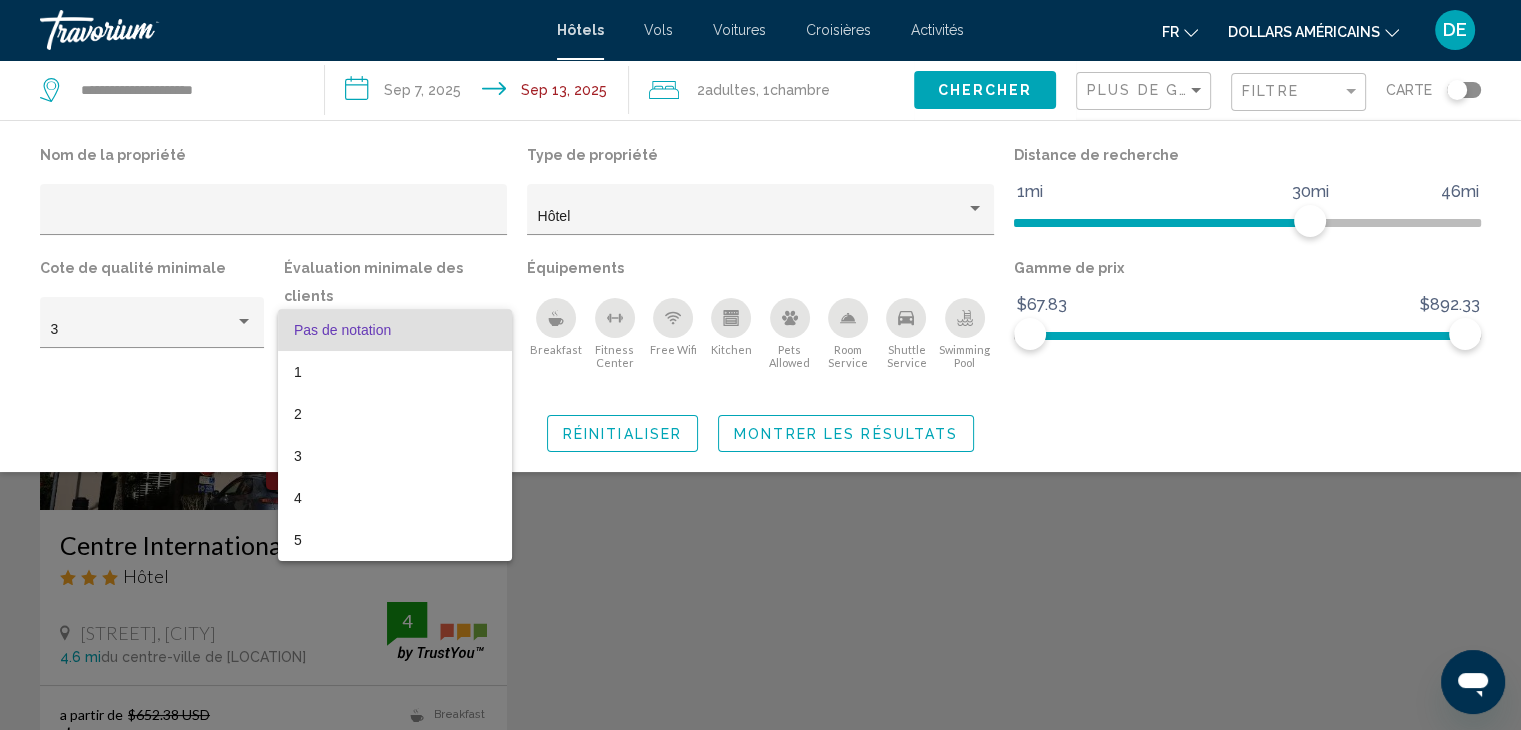 click at bounding box center [760, 365] 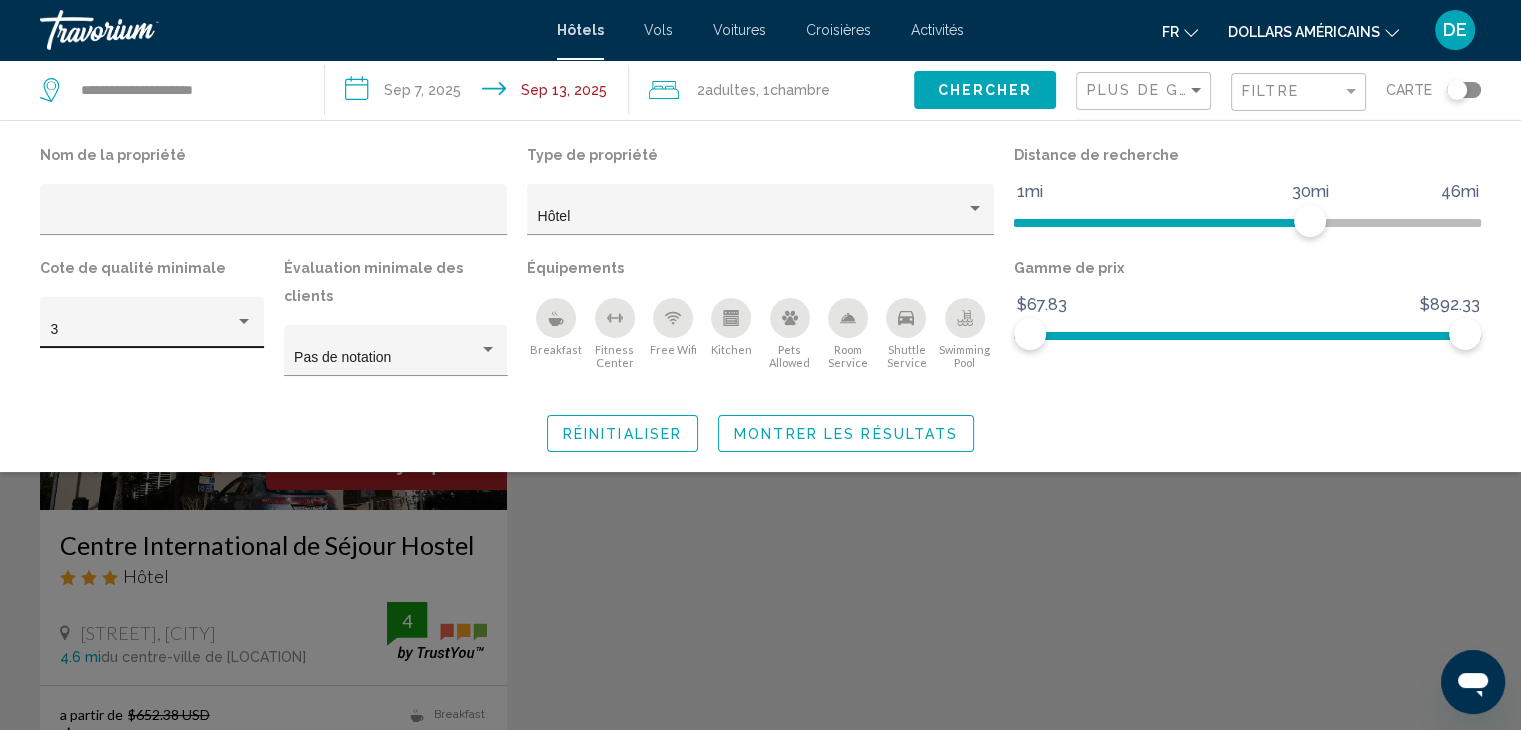 click on "3" 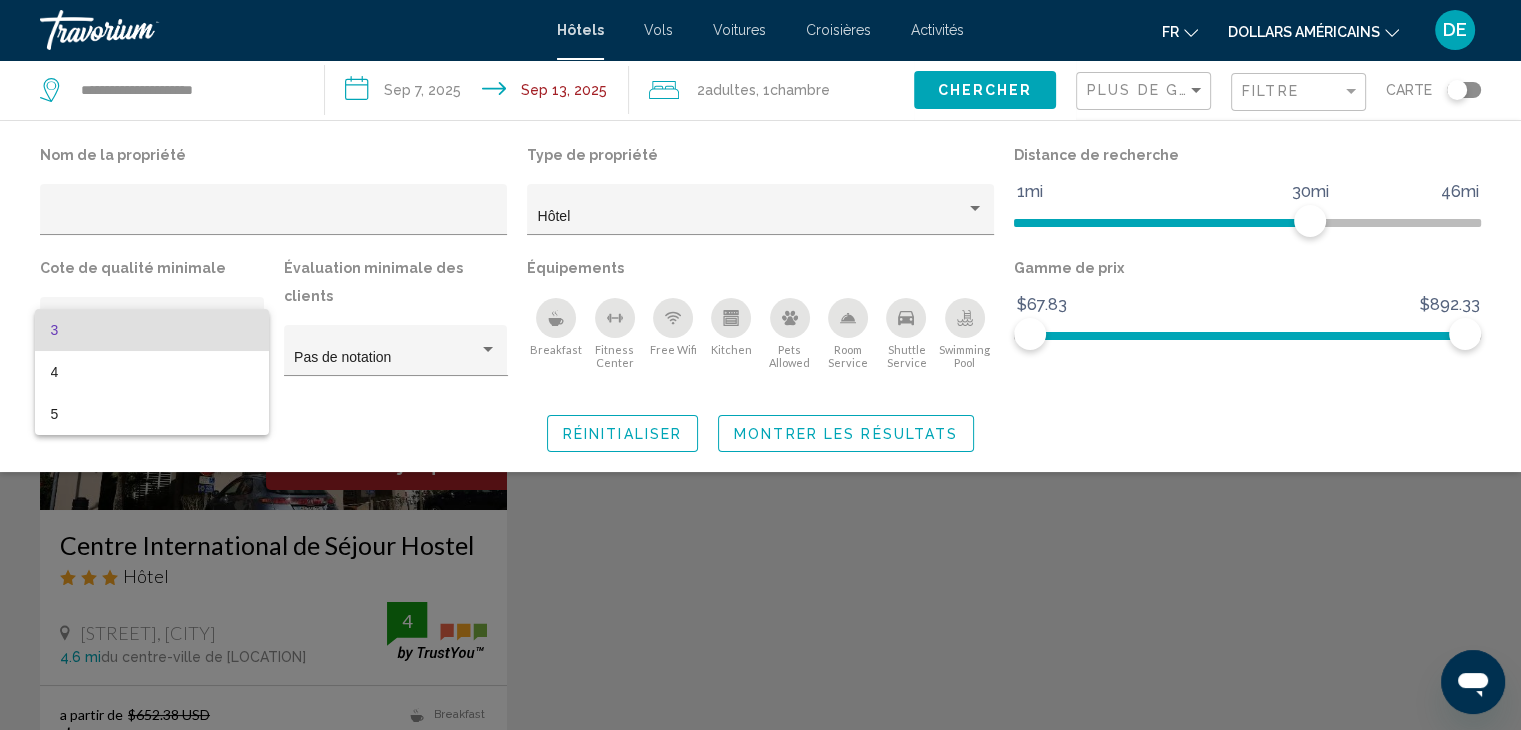 click at bounding box center [760, 365] 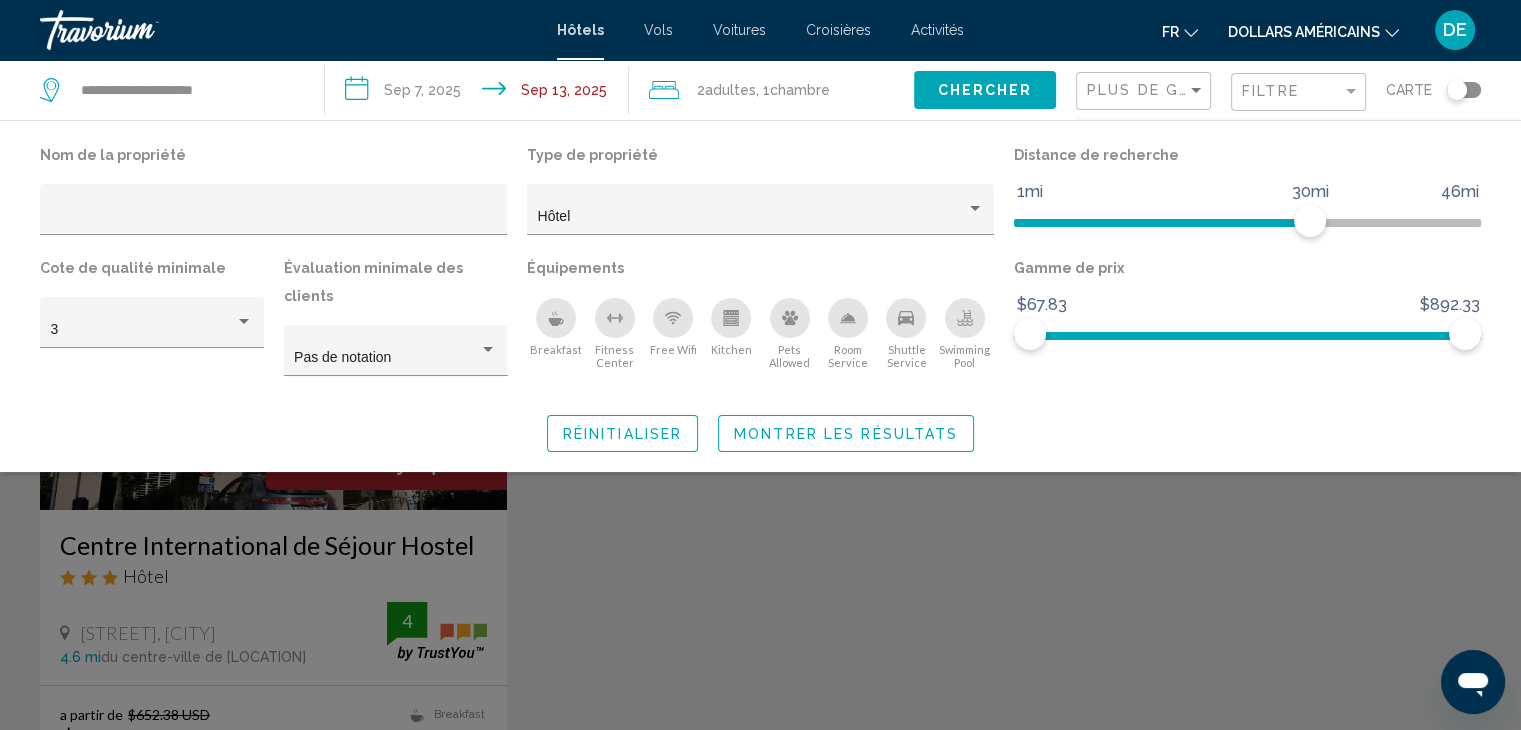 click on "Montrer les résultats" 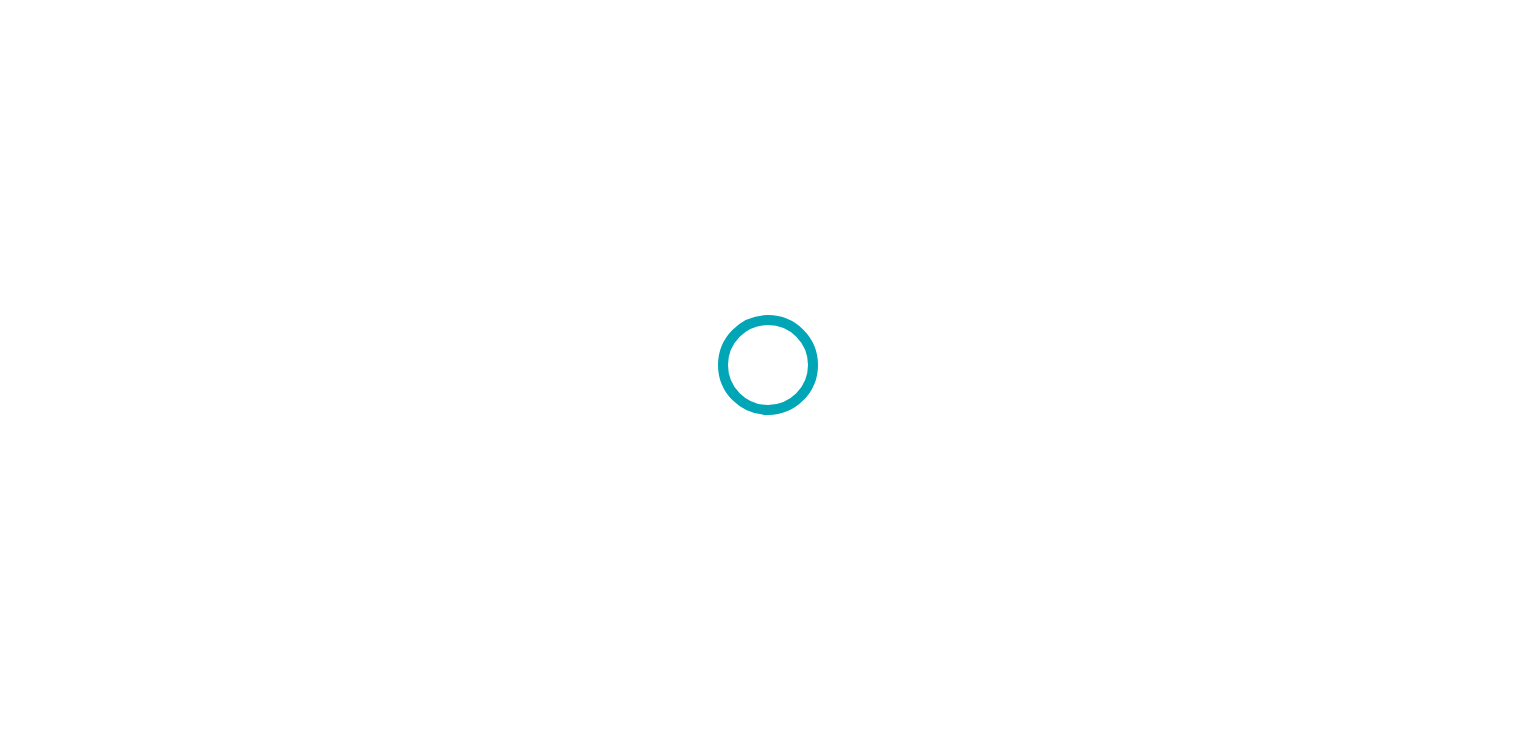 scroll, scrollTop: 0, scrollLeft: 0, axis: both 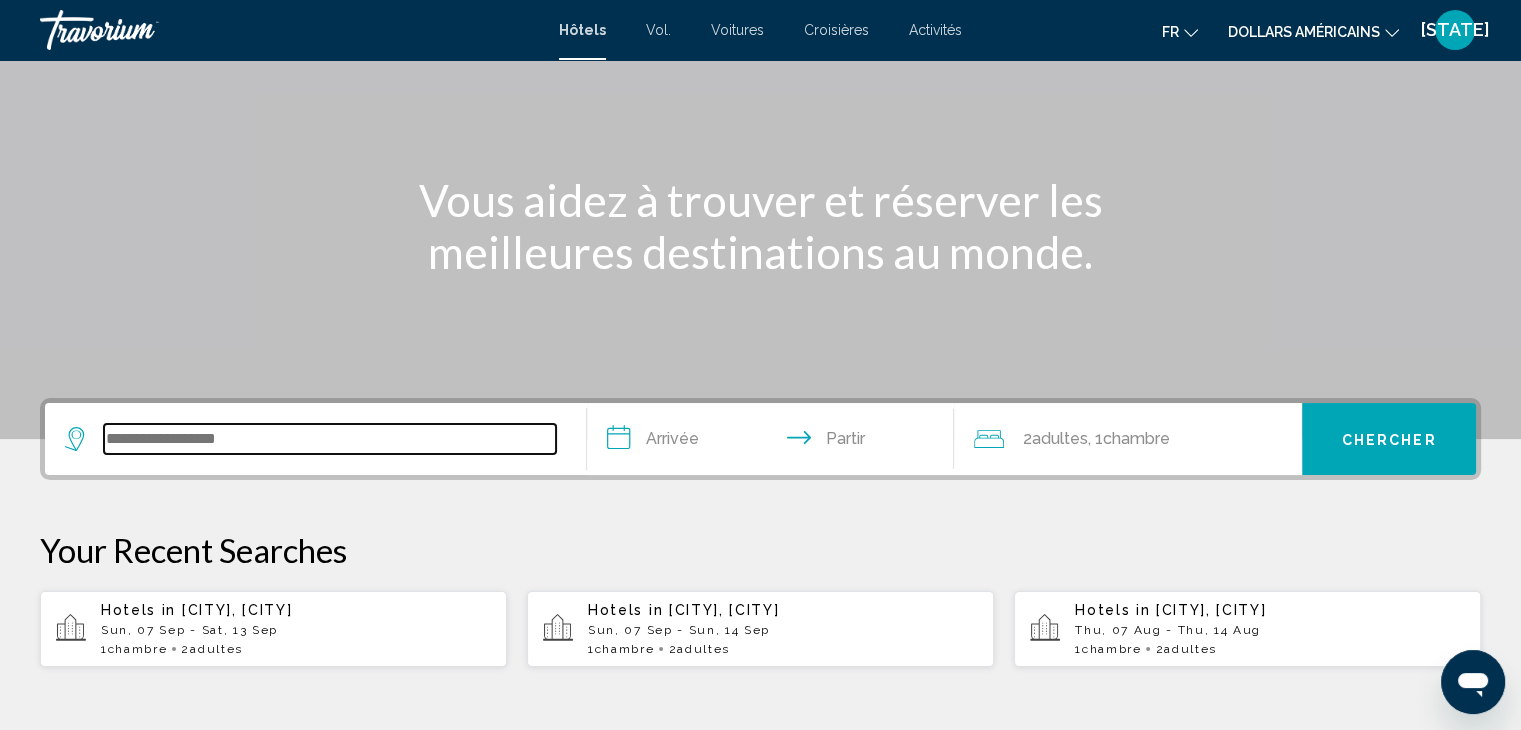 click at bounding box center [330, 439] 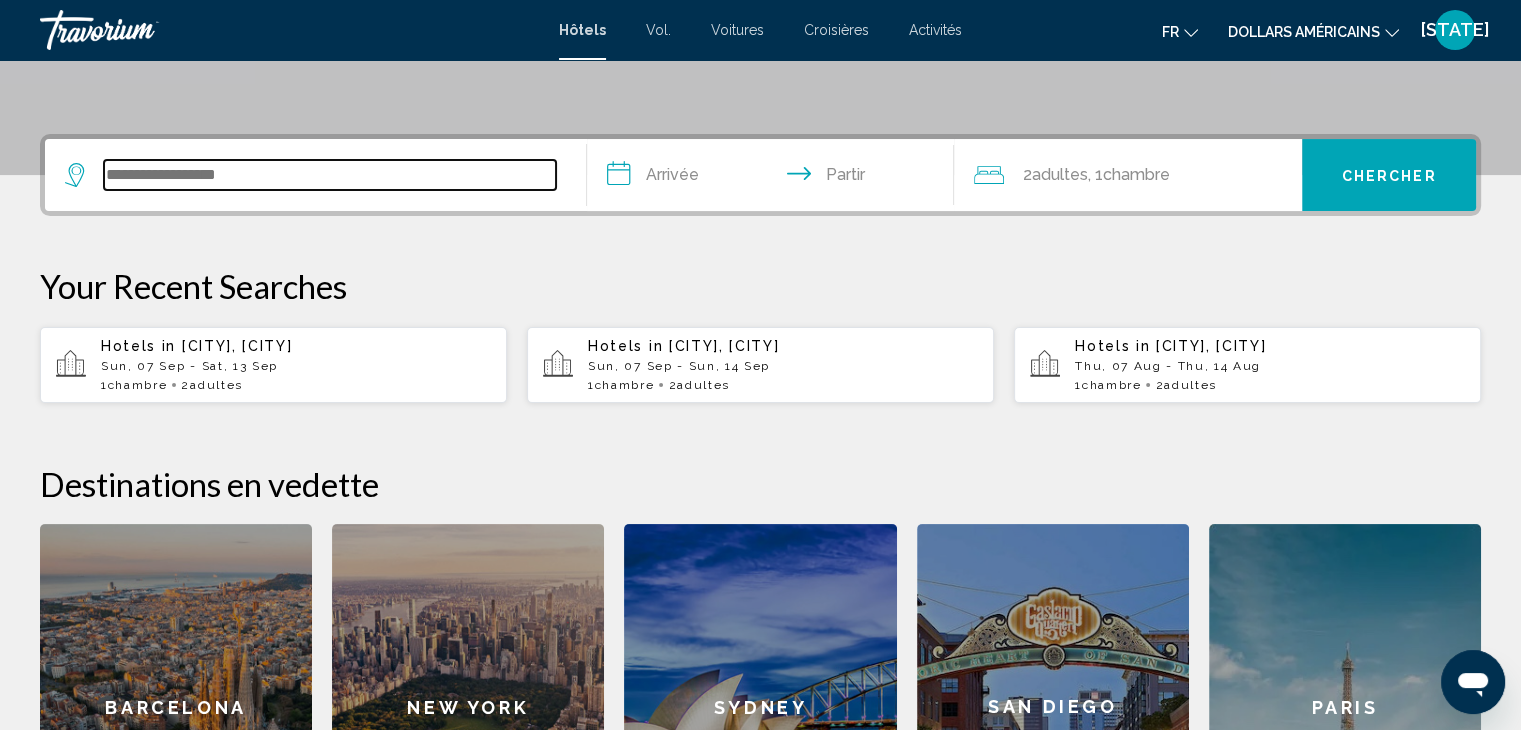 scroll, scrollTop: 493, scrollLeft: 0, axis: vertical 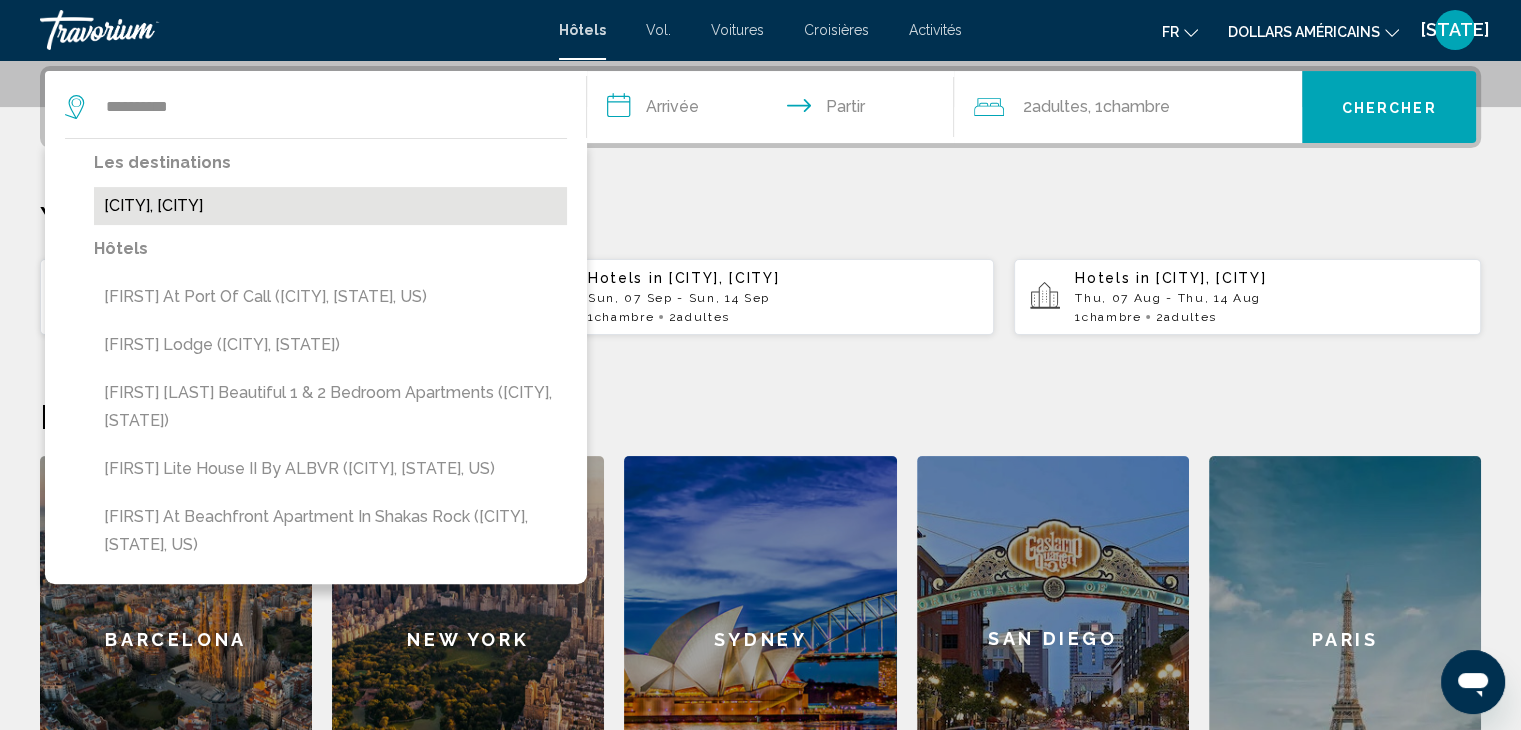 click on "[LOCATION], [LOCATION]" at bounding box center [330, 206] 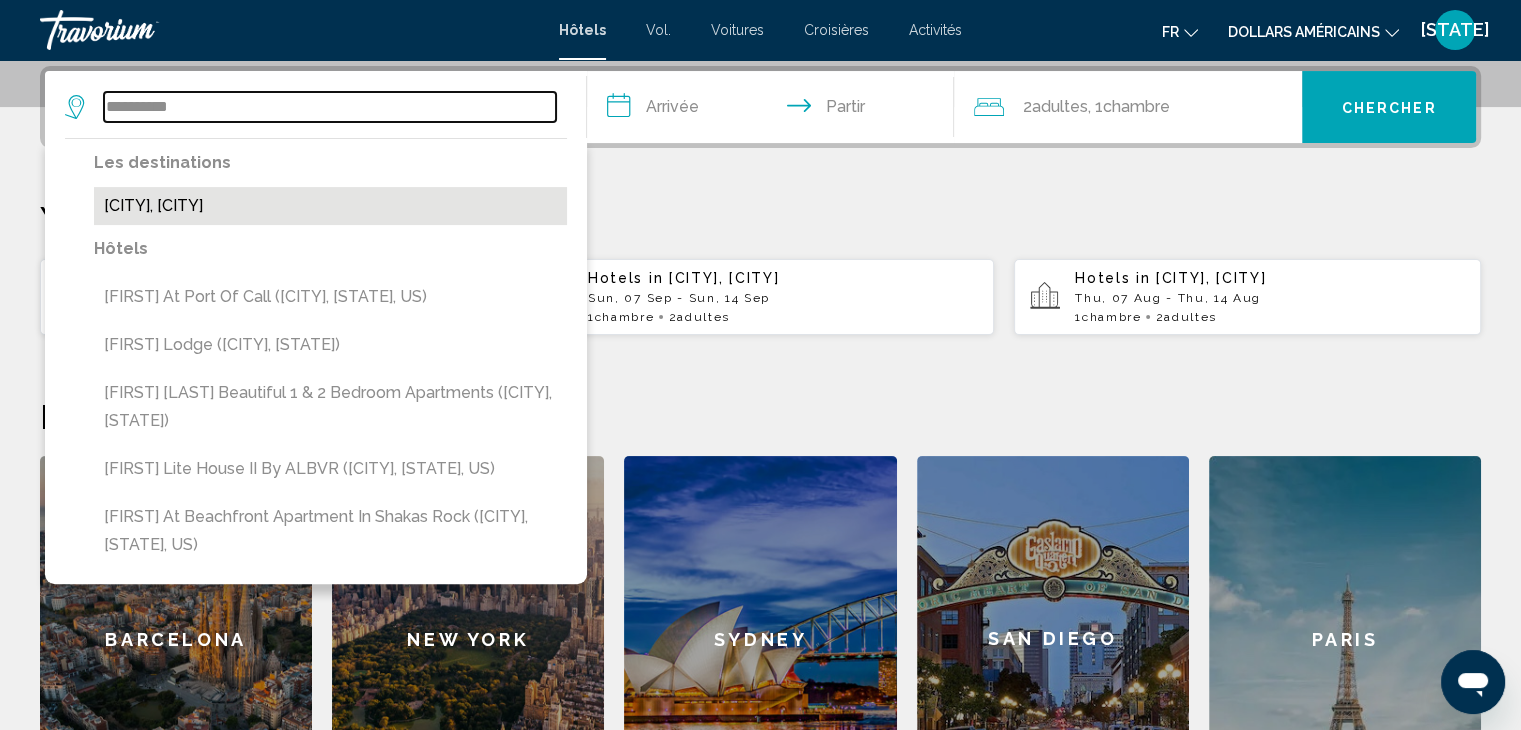 type on "**********" 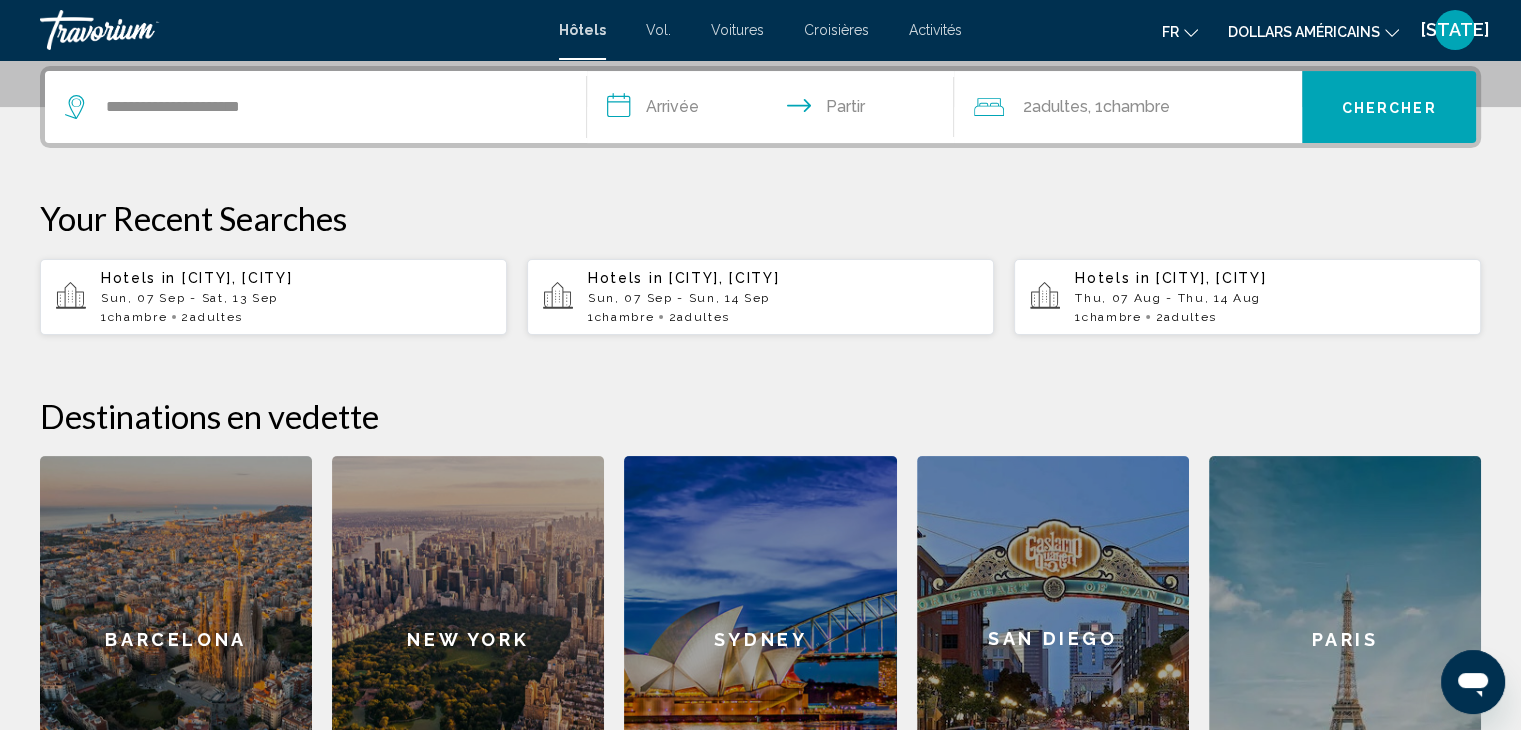 click on "**********" at bounding box center (775, 110) 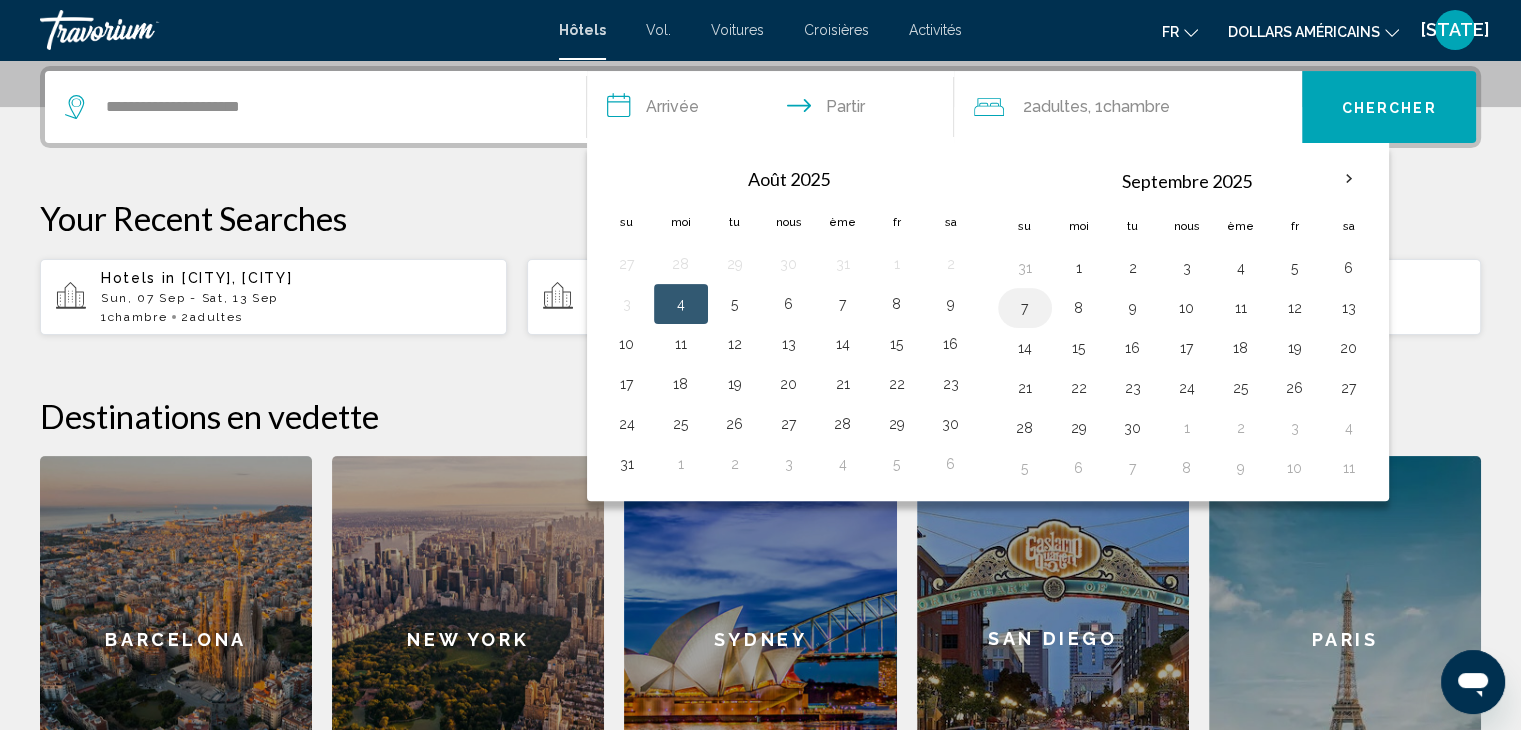 click on "7" at bounding box center (1025, 308) 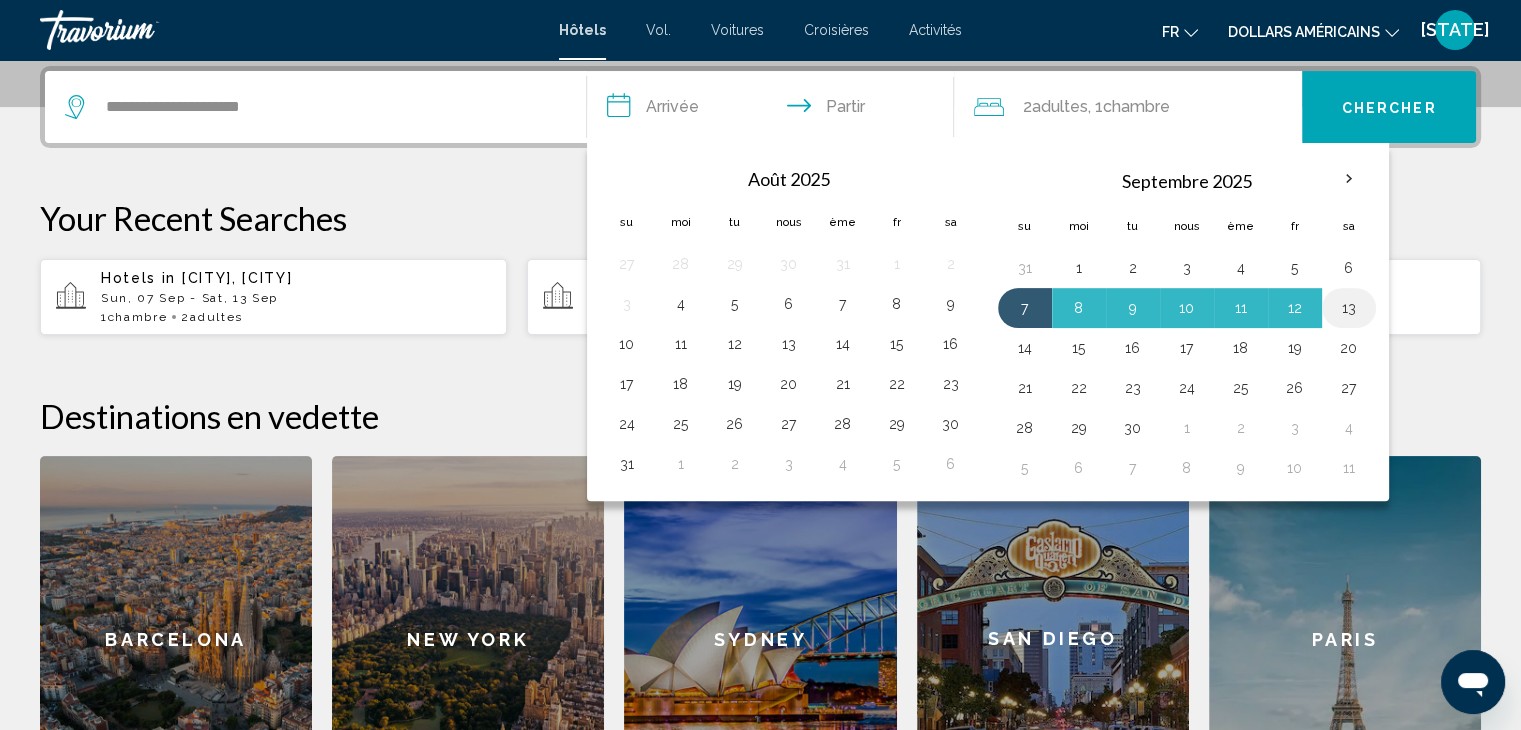 click on "13" at bounding box center (1349, 308) 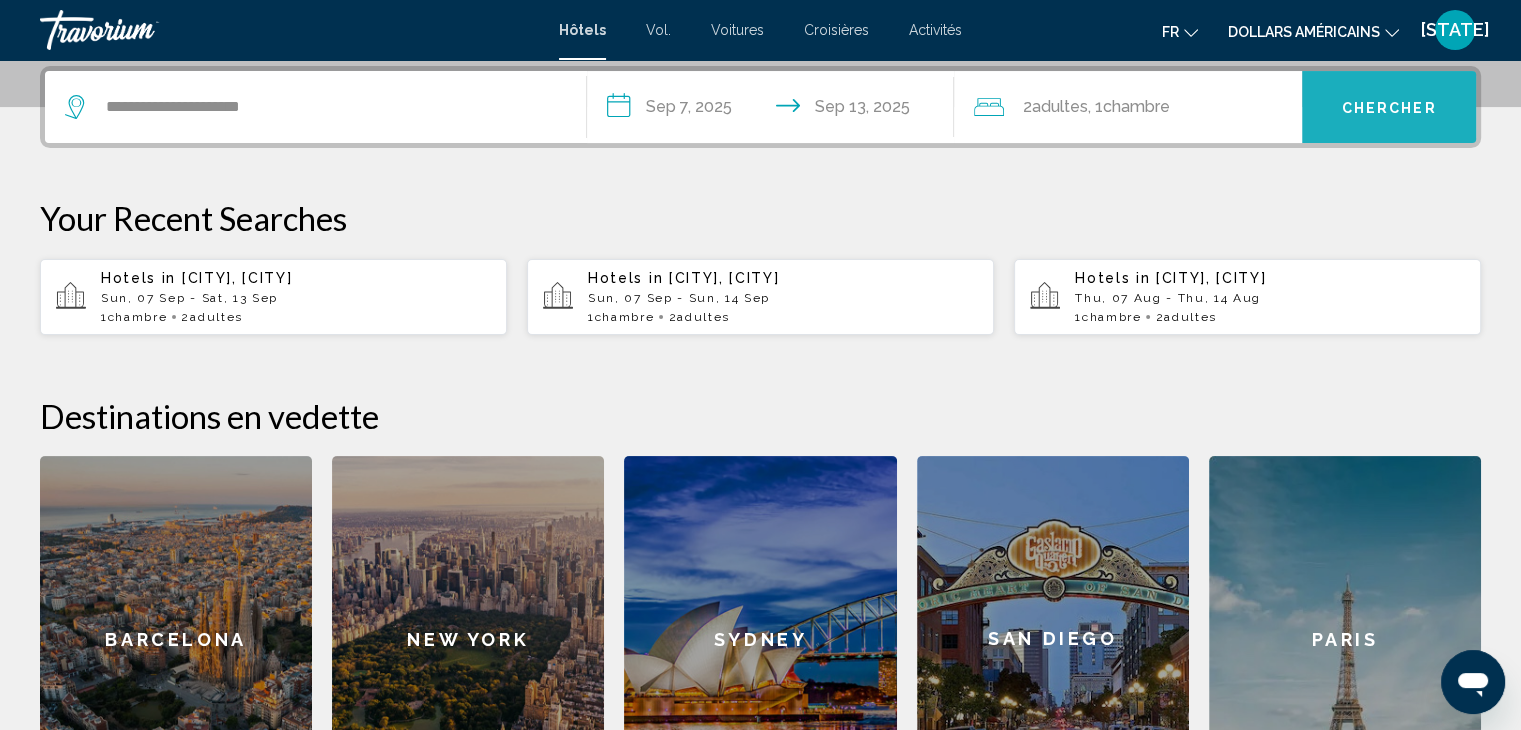 click on "Chercher" at bounding box center (1389, 108) 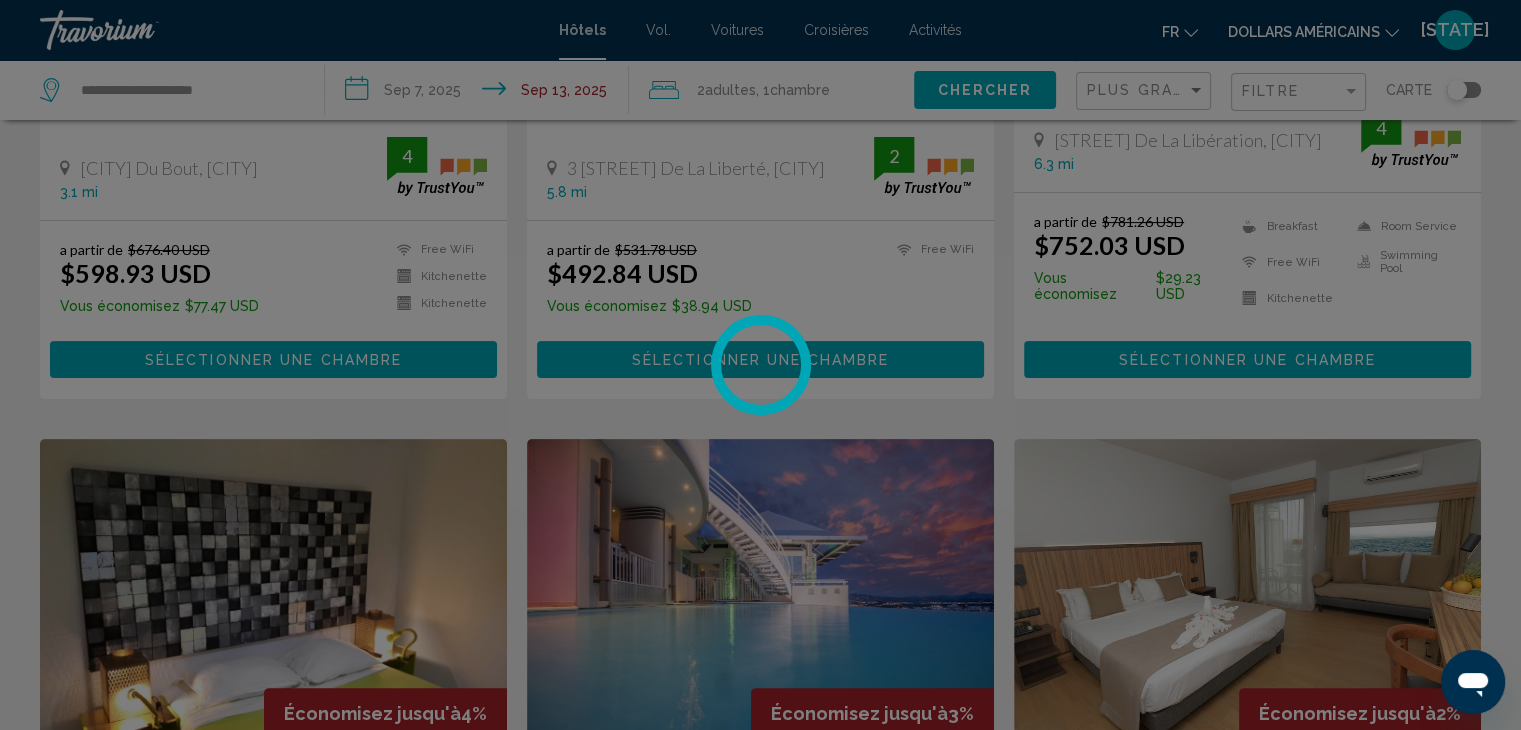 scroll, scrollTop: 0, scrollLeft: 0, axis: both 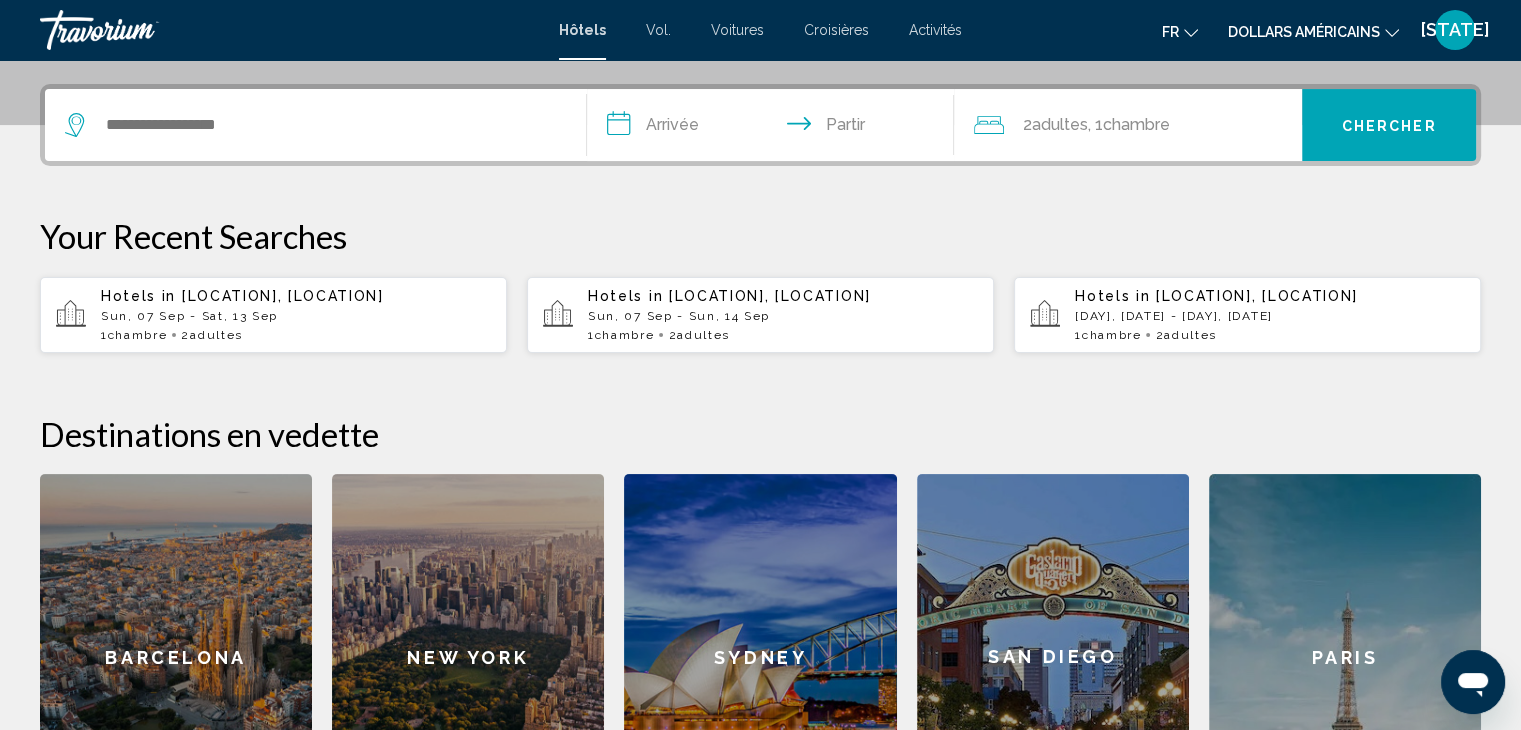 click on "Hotels in    [LOCATION], [LOCATION]  [DAY], [DATE] - [DAY], [DATE]  1  Chambre pièces 2  Adulte Adultes" at bounding box center (296, 315) 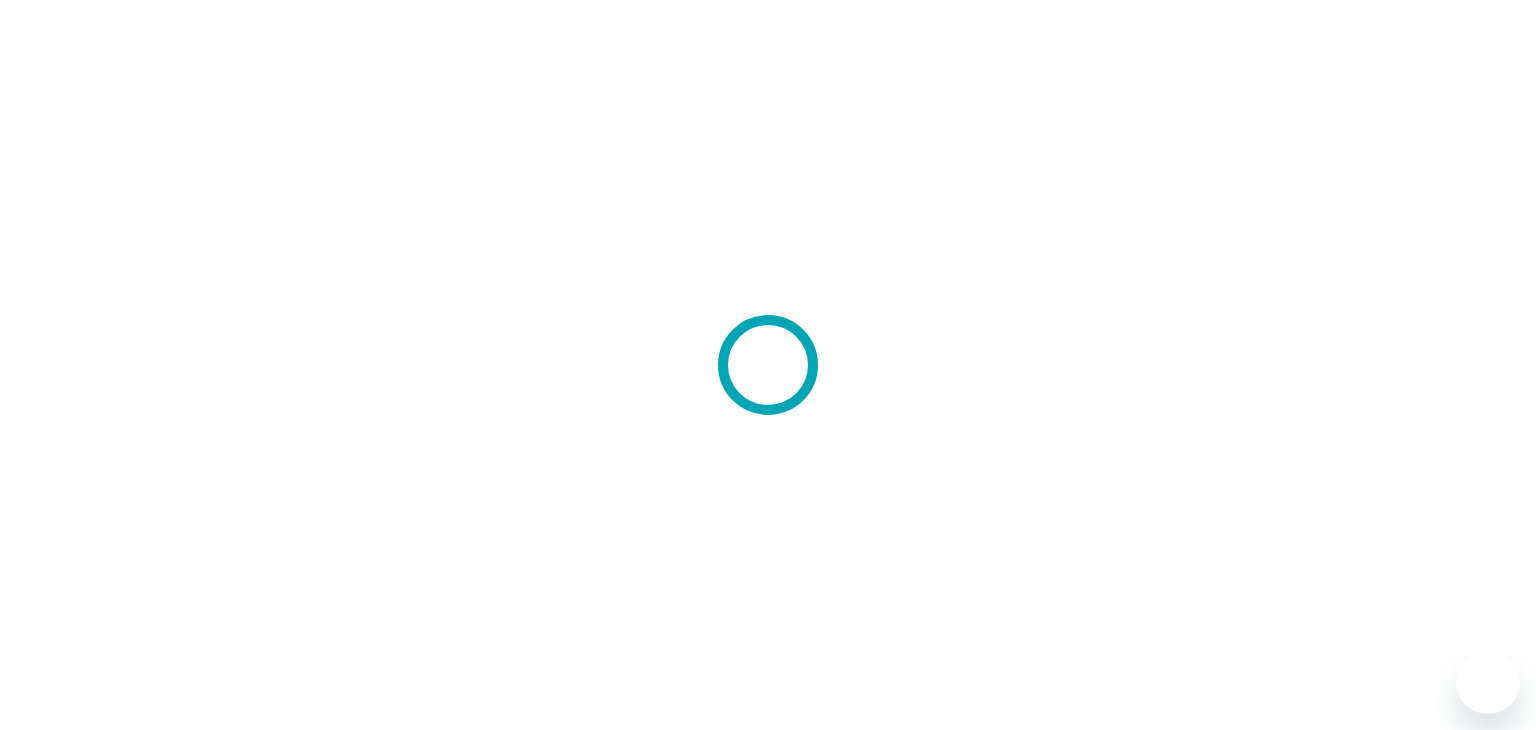 scroll, scrollTop: 0, scrollLeft: 0, axis: both 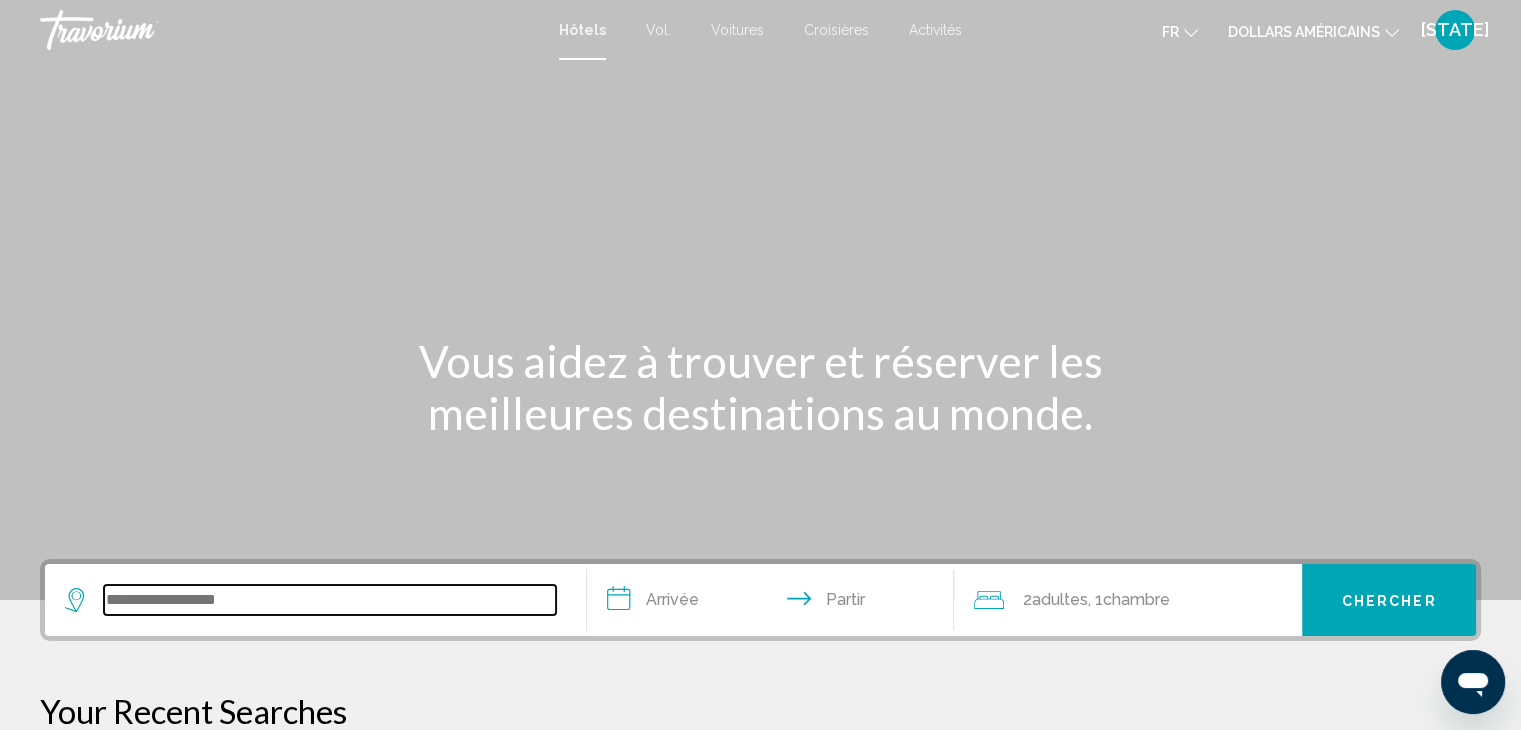 click at bounding box center (330, 600) 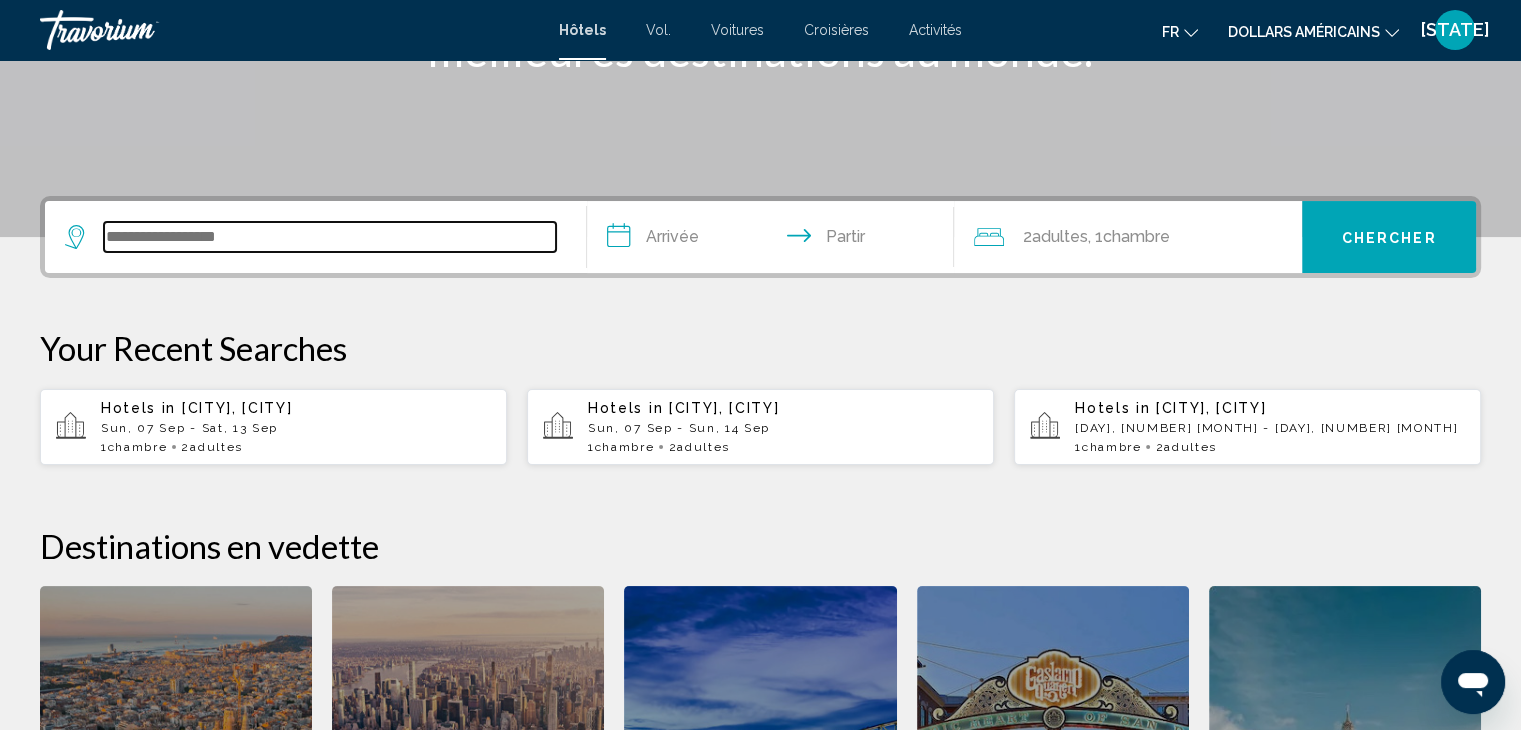 scroll, scrollTop: 493, scrollLeft: 0, axis: vertical 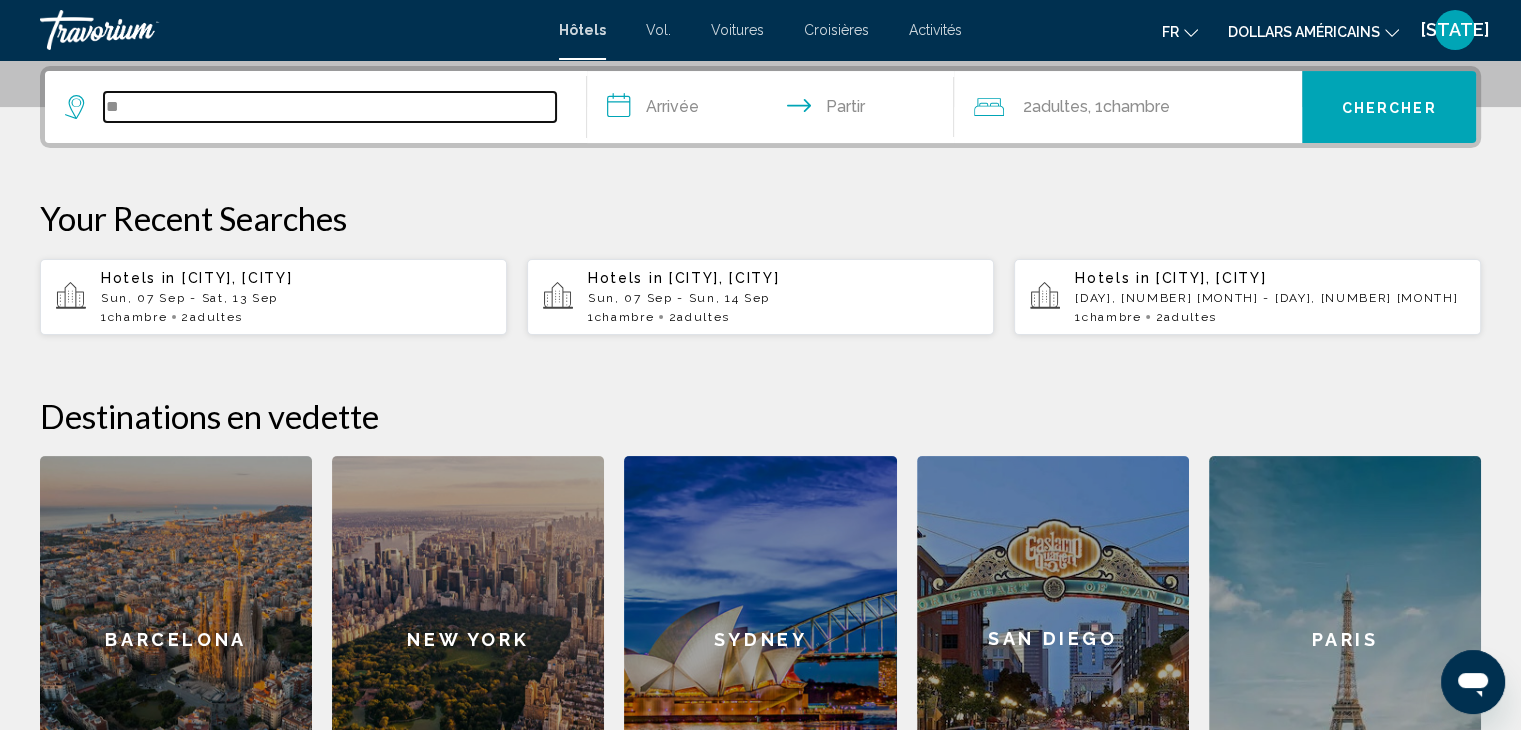 type on "*" 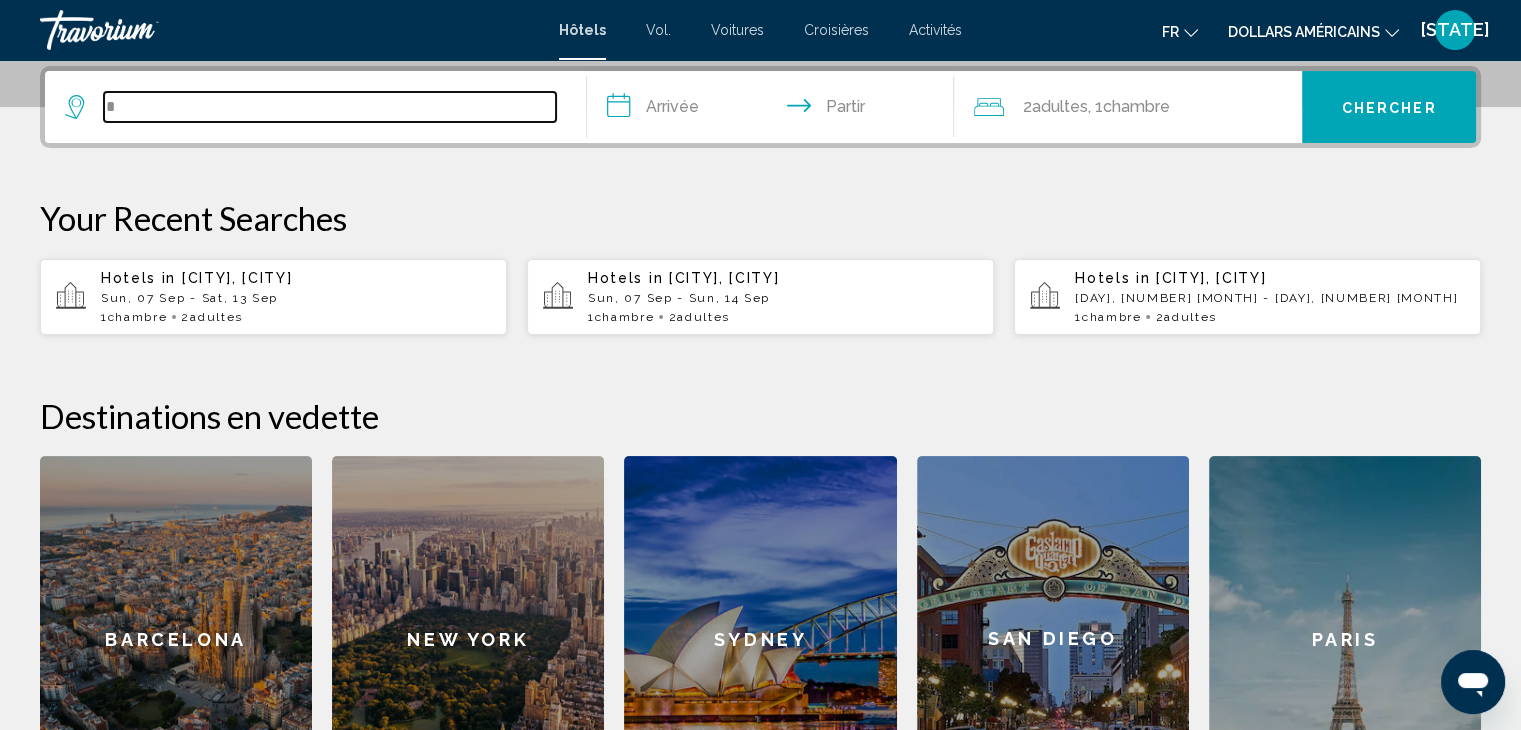 type 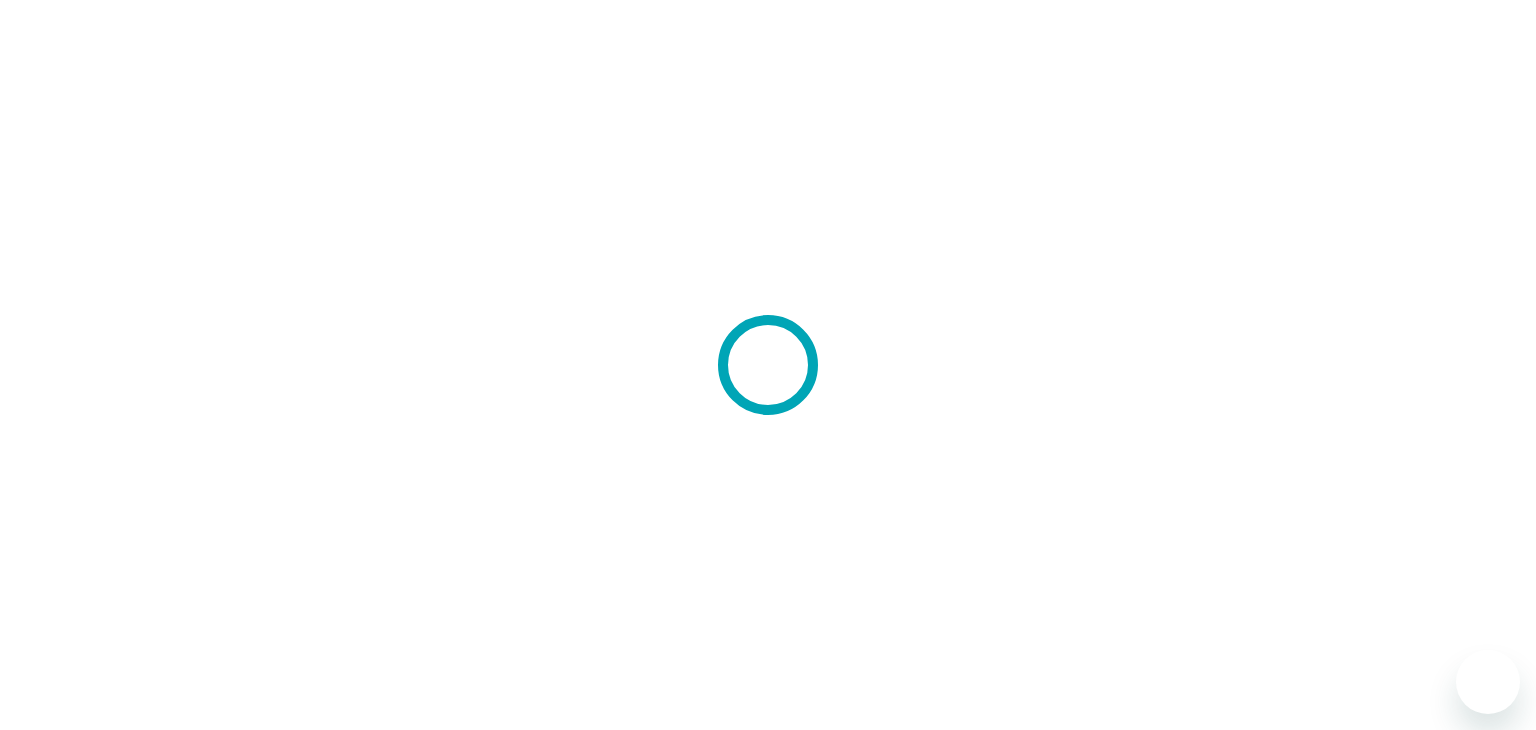 scroll, scrollTop: 0, scrollLeft: 0, axis: both 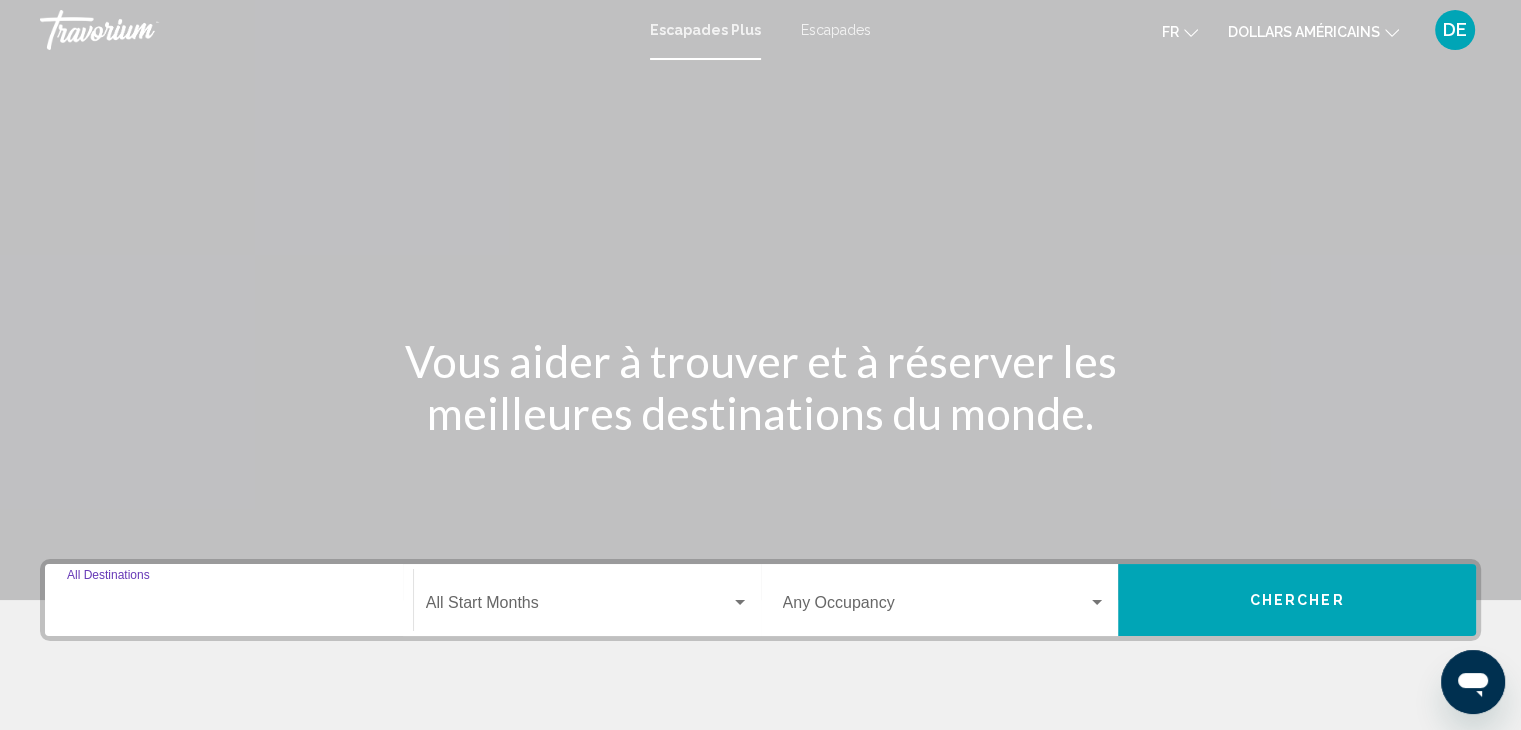 click on "Destination All Destinations" at bounding box center [229, 607] 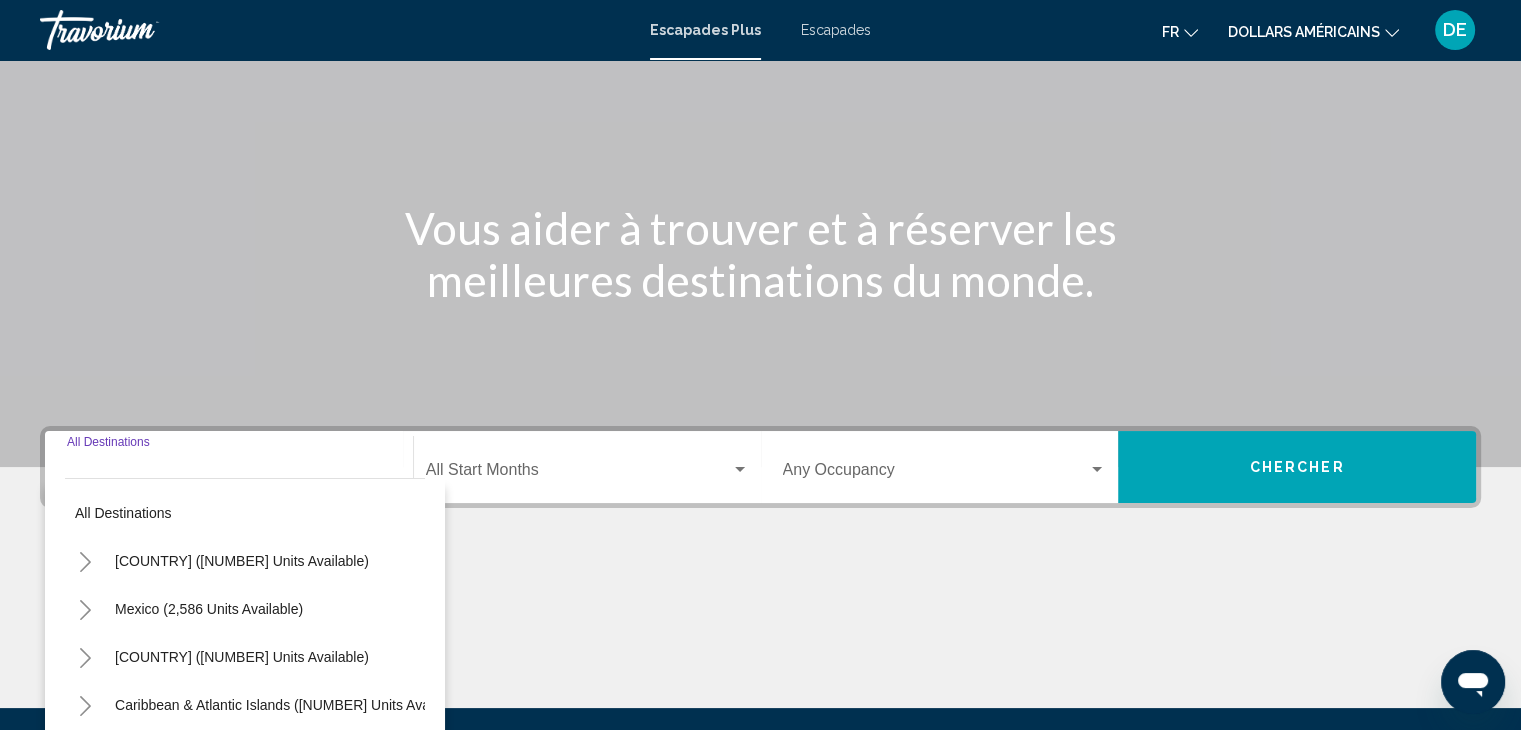 scroll, scrollTop: 356, scrollLeft: 0, axis: vertical 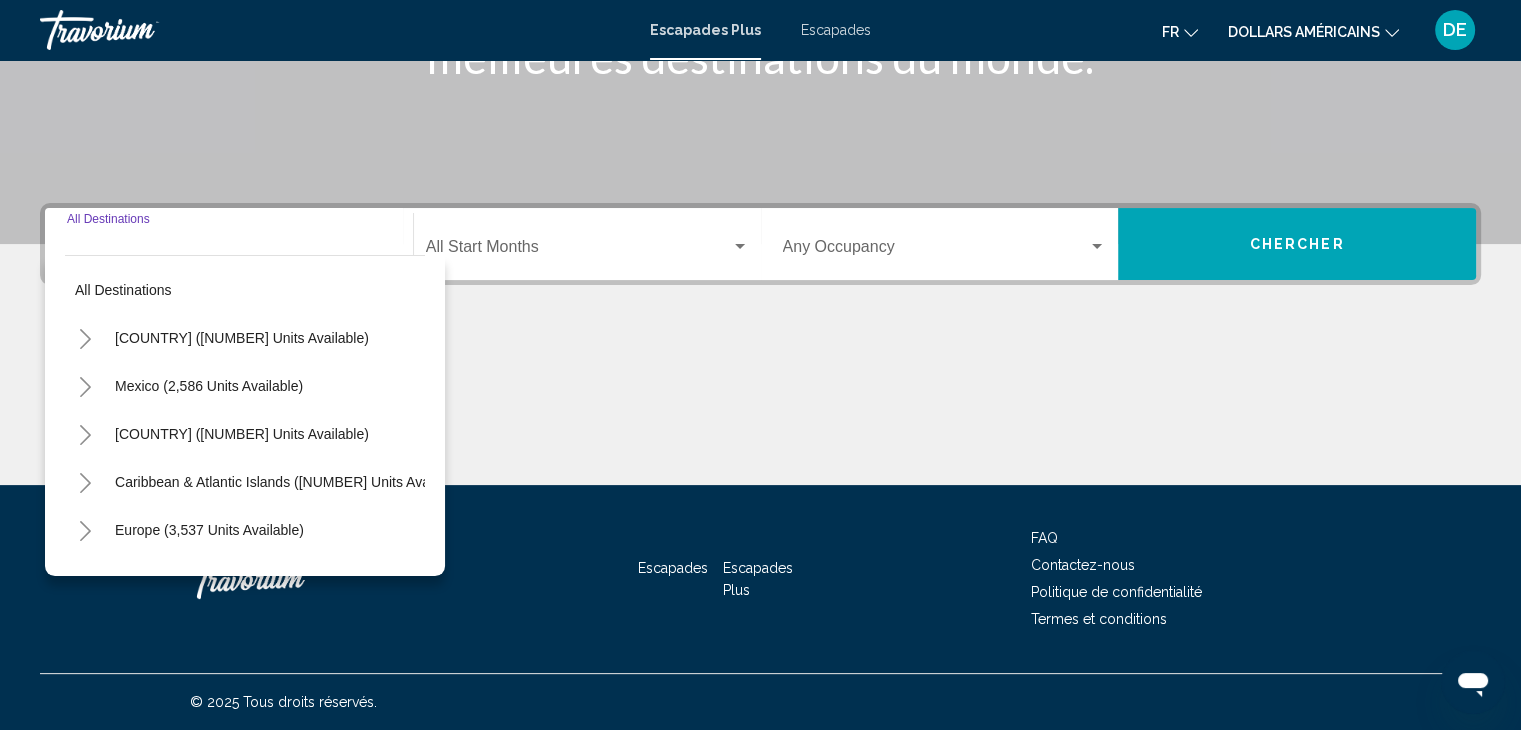 click on "Destination All Destinations" at bounding box center (229, 251) 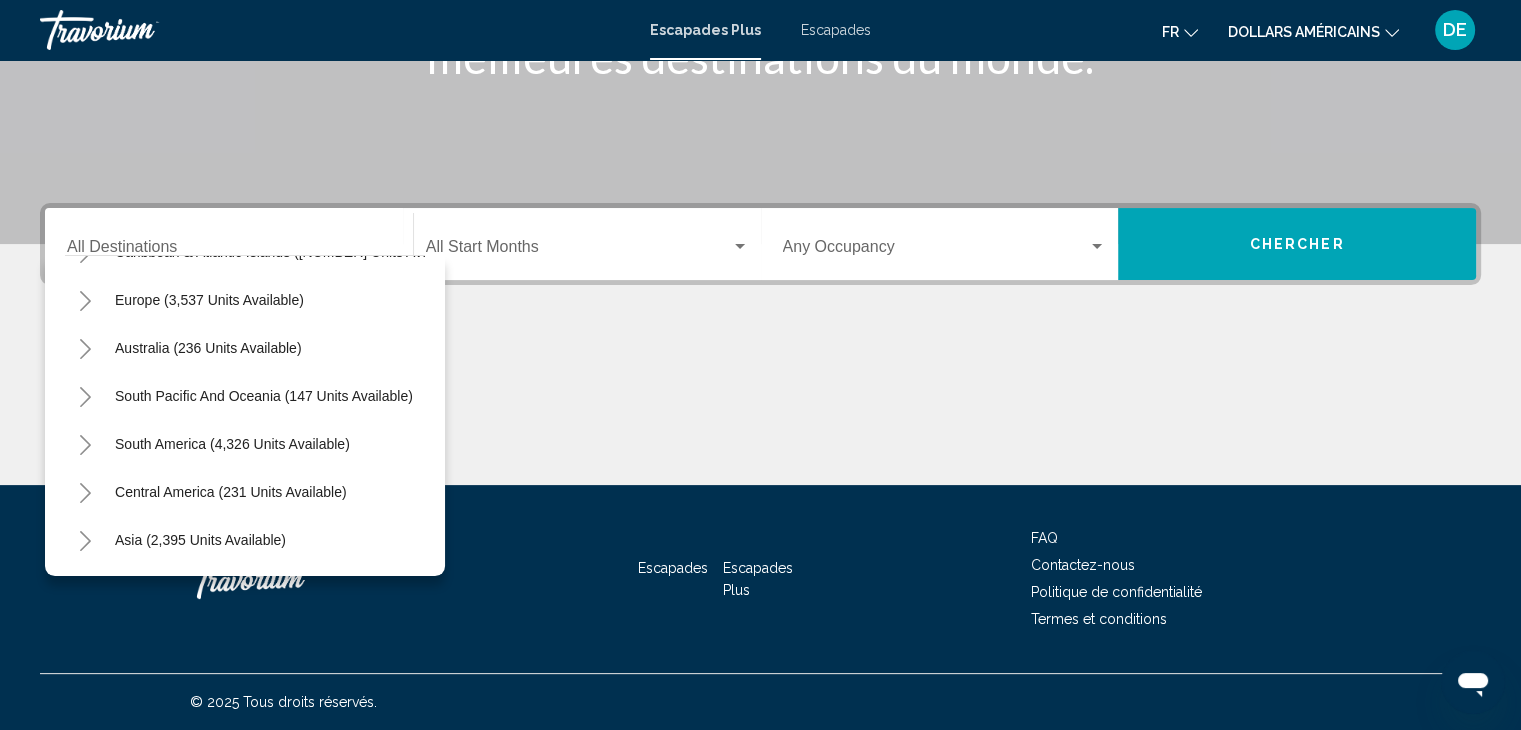 scroll, scrollTop: 339, scrollLeft: 0, axis: vertical 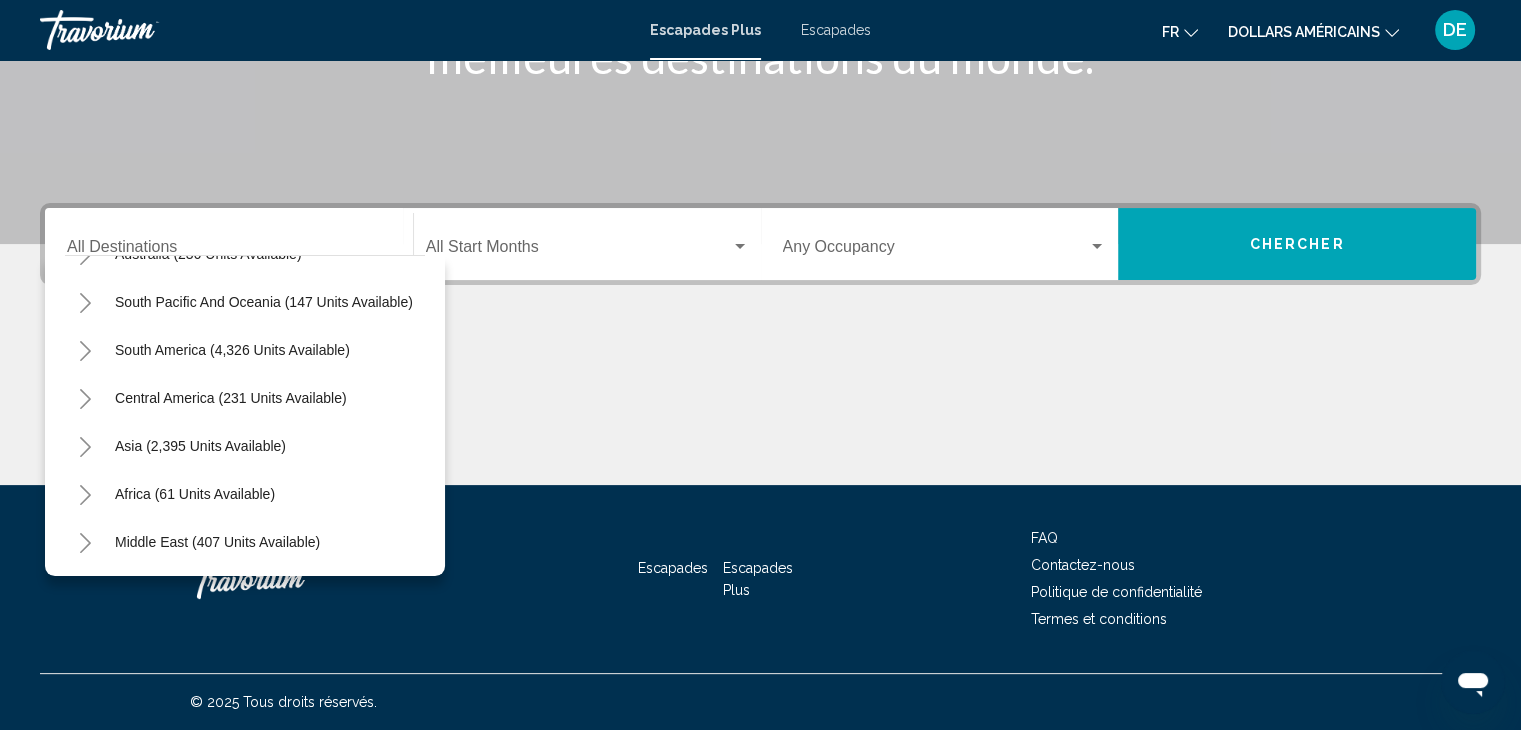drag, startPoint x: 402, startPoint y: 536, endPoint x: 440, endPoint y: 249, distance: 289.50476 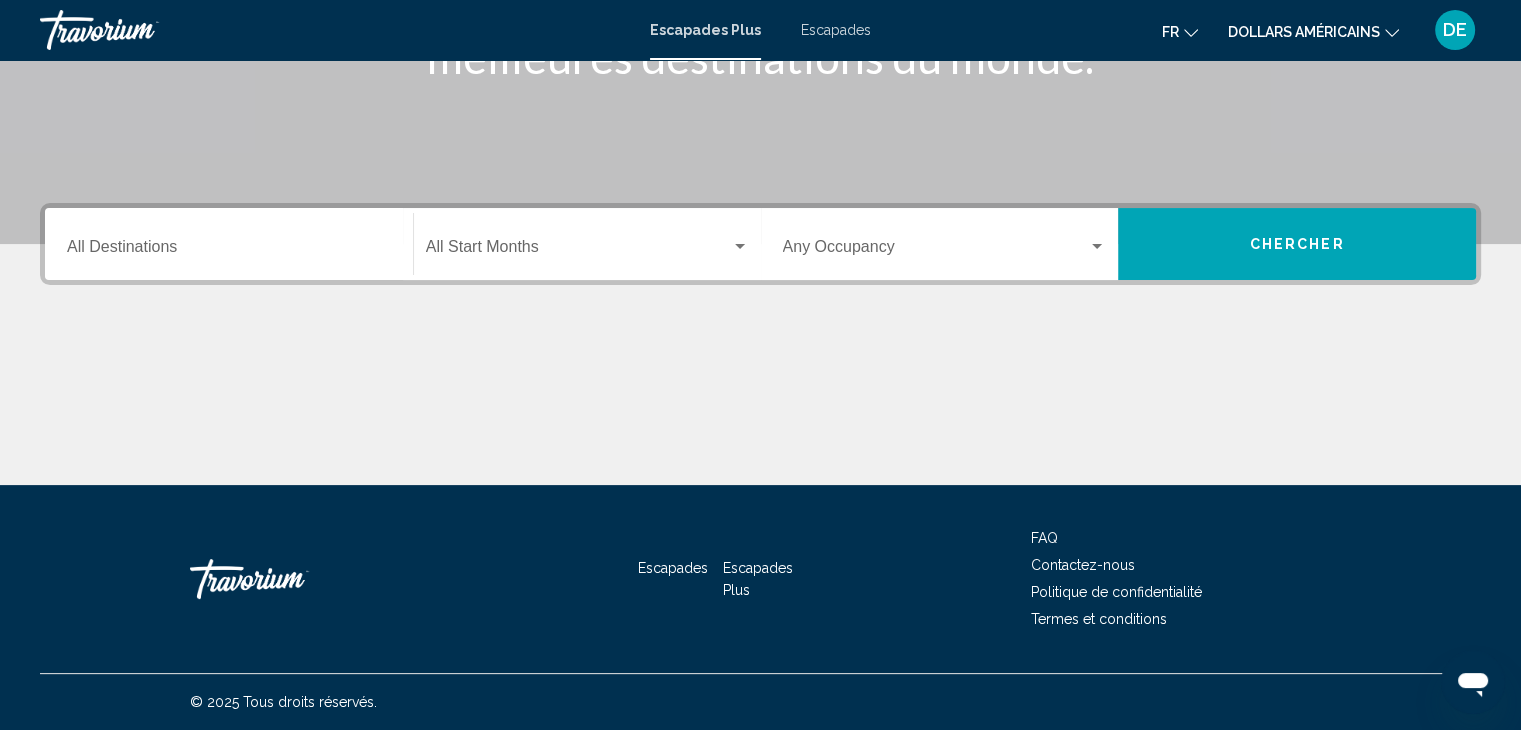click at bounding box center (578, 251) 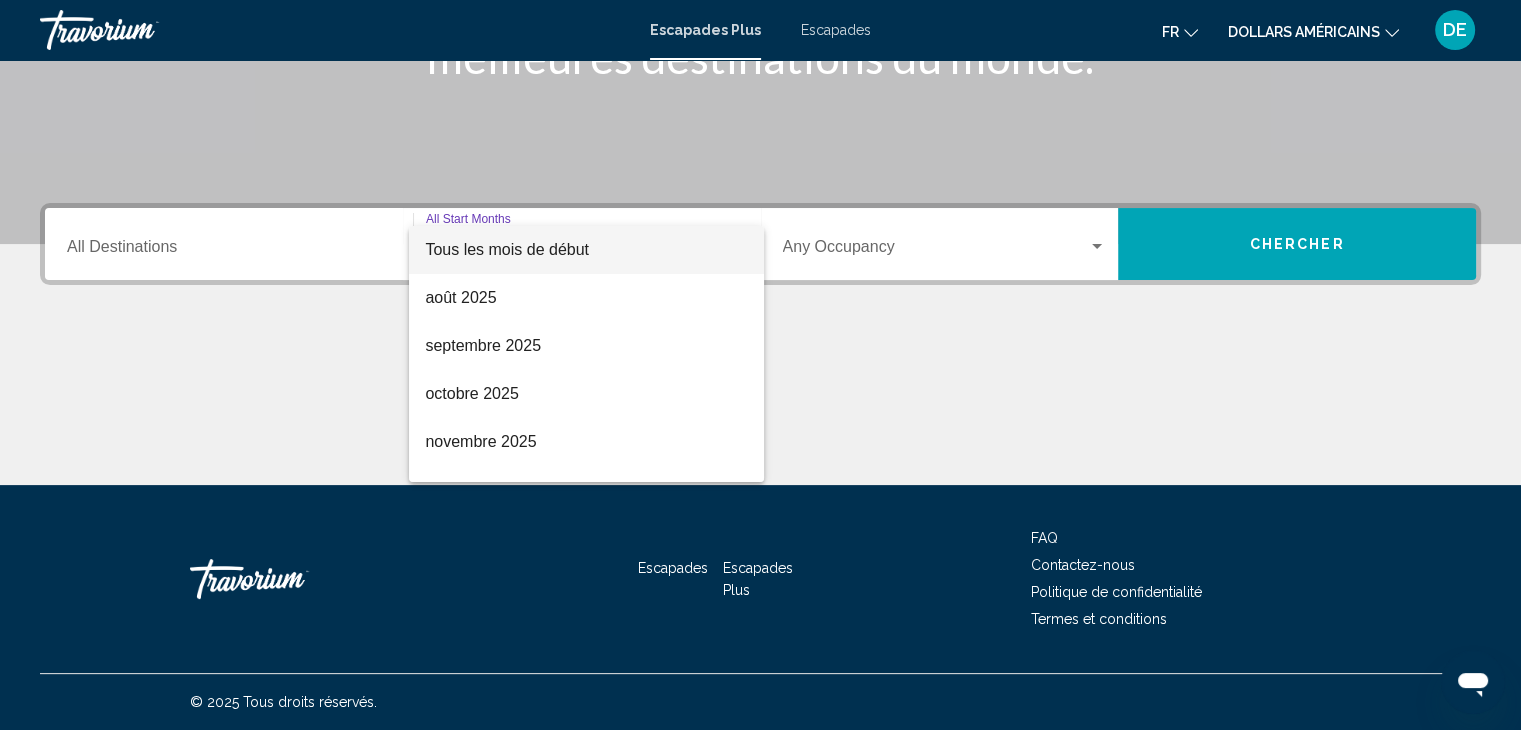 click at bounding box center (760, 365) 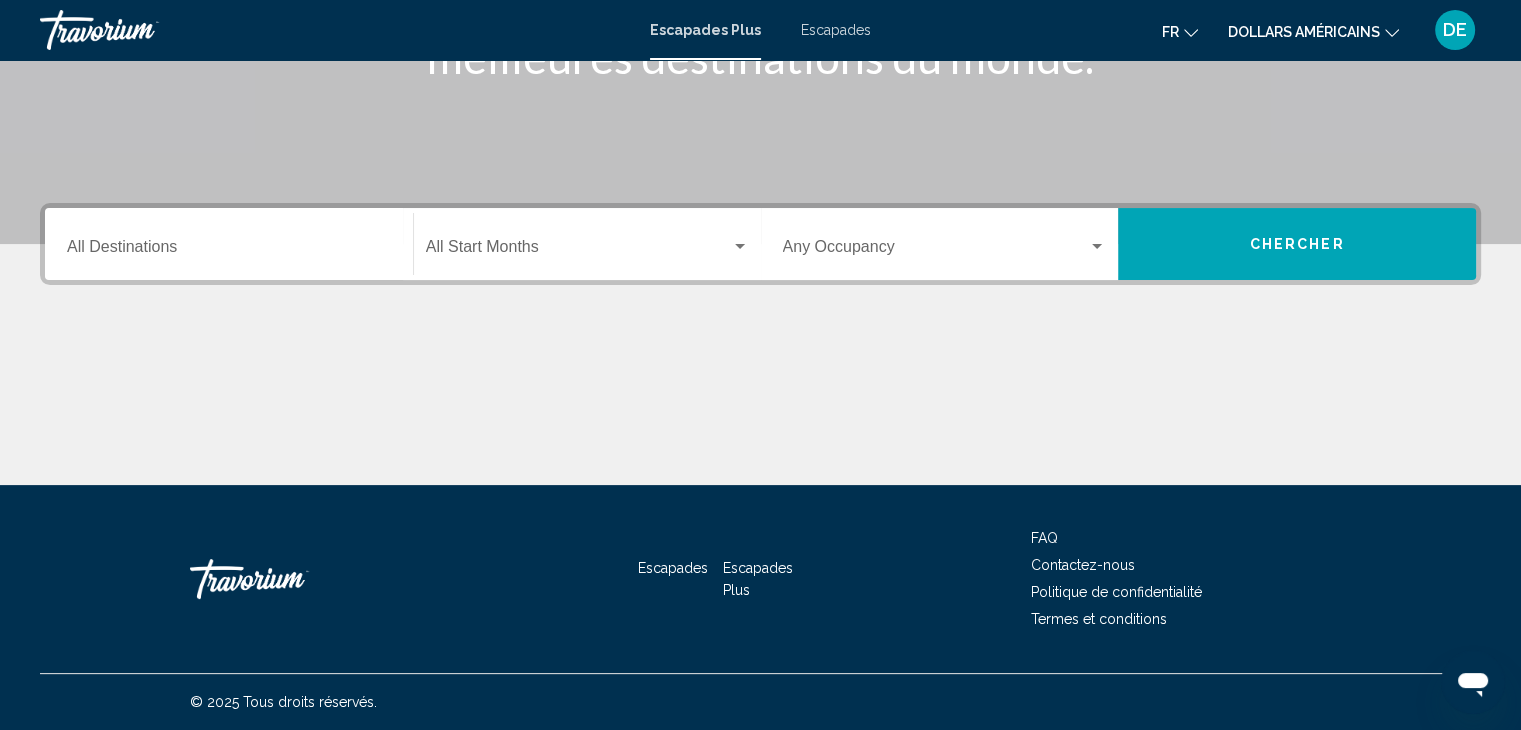 click on "Occupancy Any Occupancy" at bounding box center (945, 244) 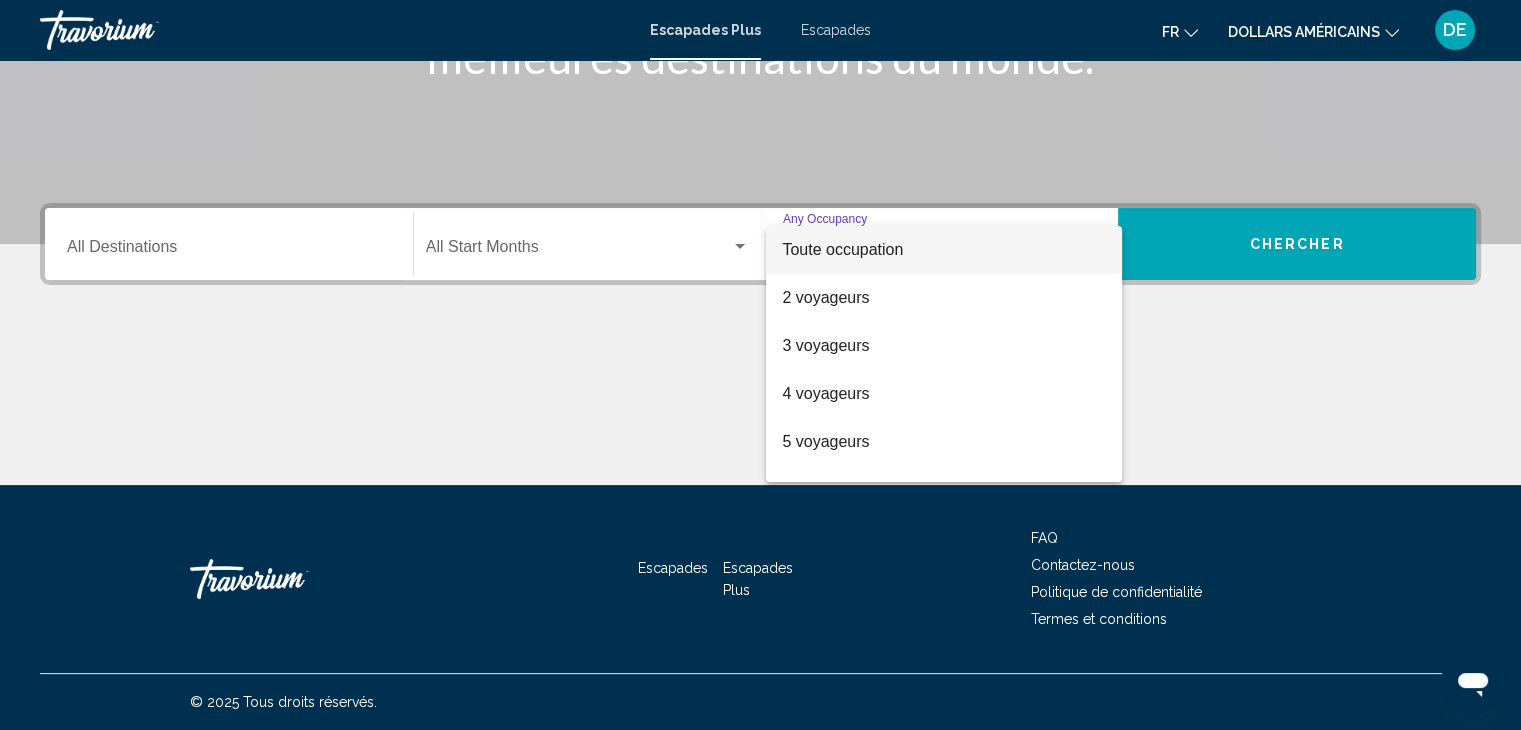 click at bounding box center (760, 365) 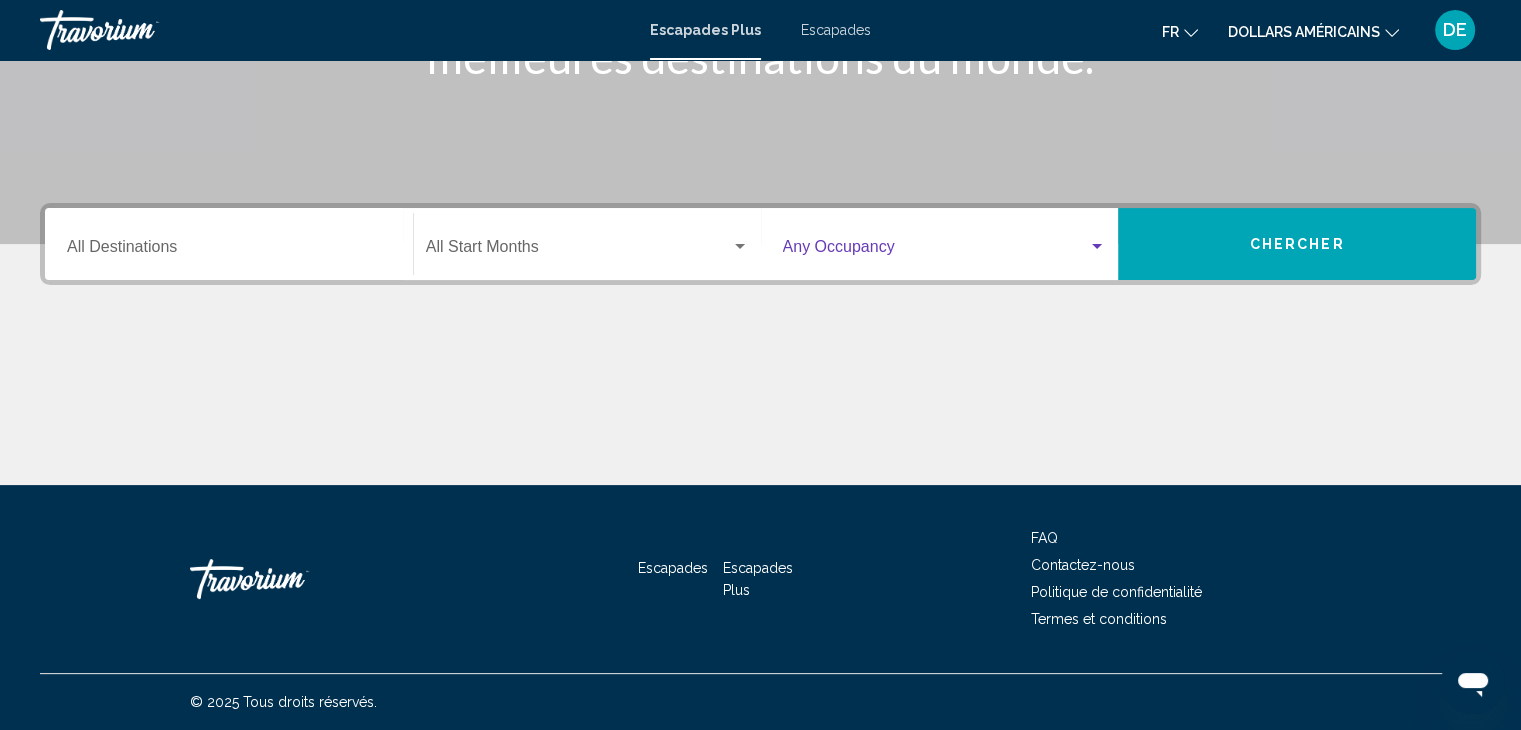 click at bounding box center (1097, 247) 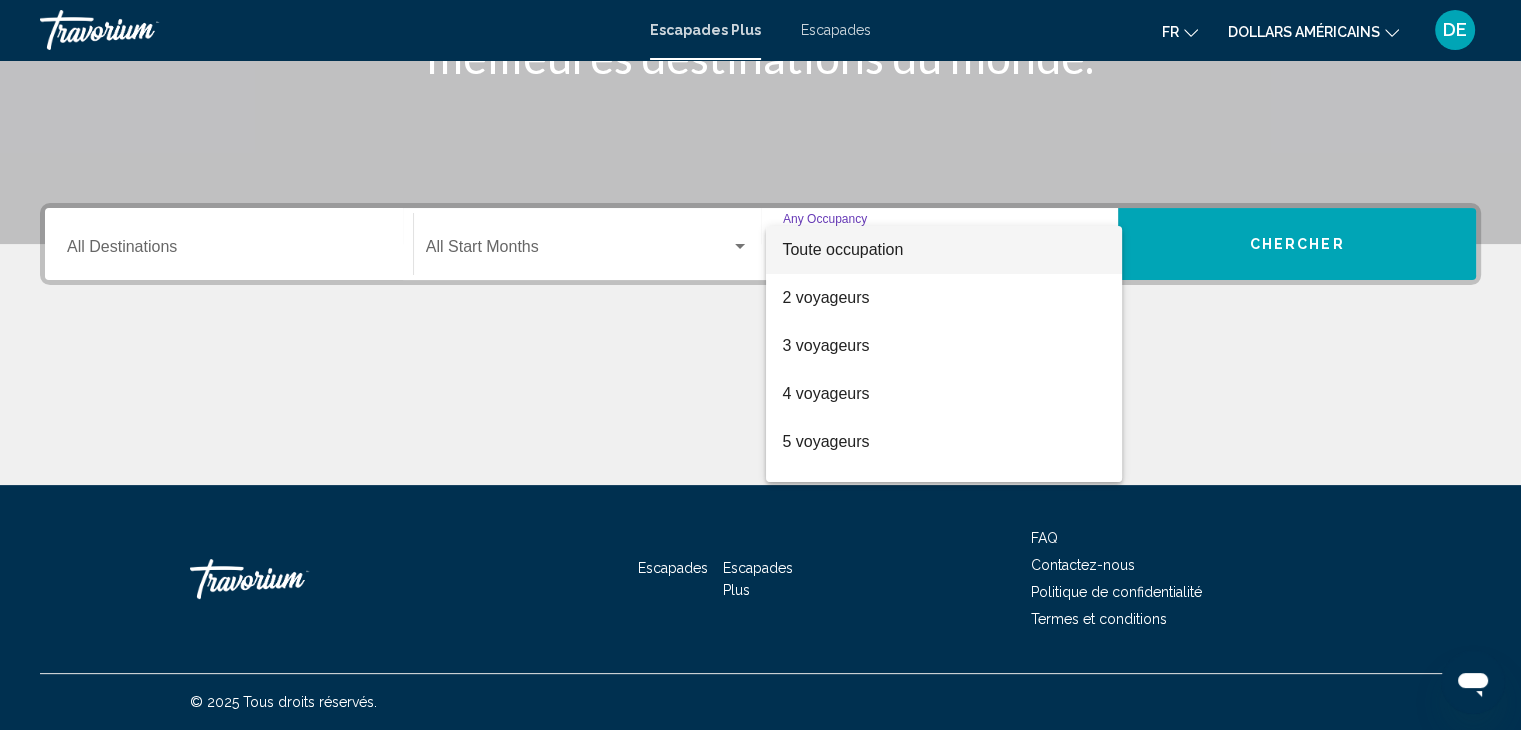 click at bounding box center [760, 365] 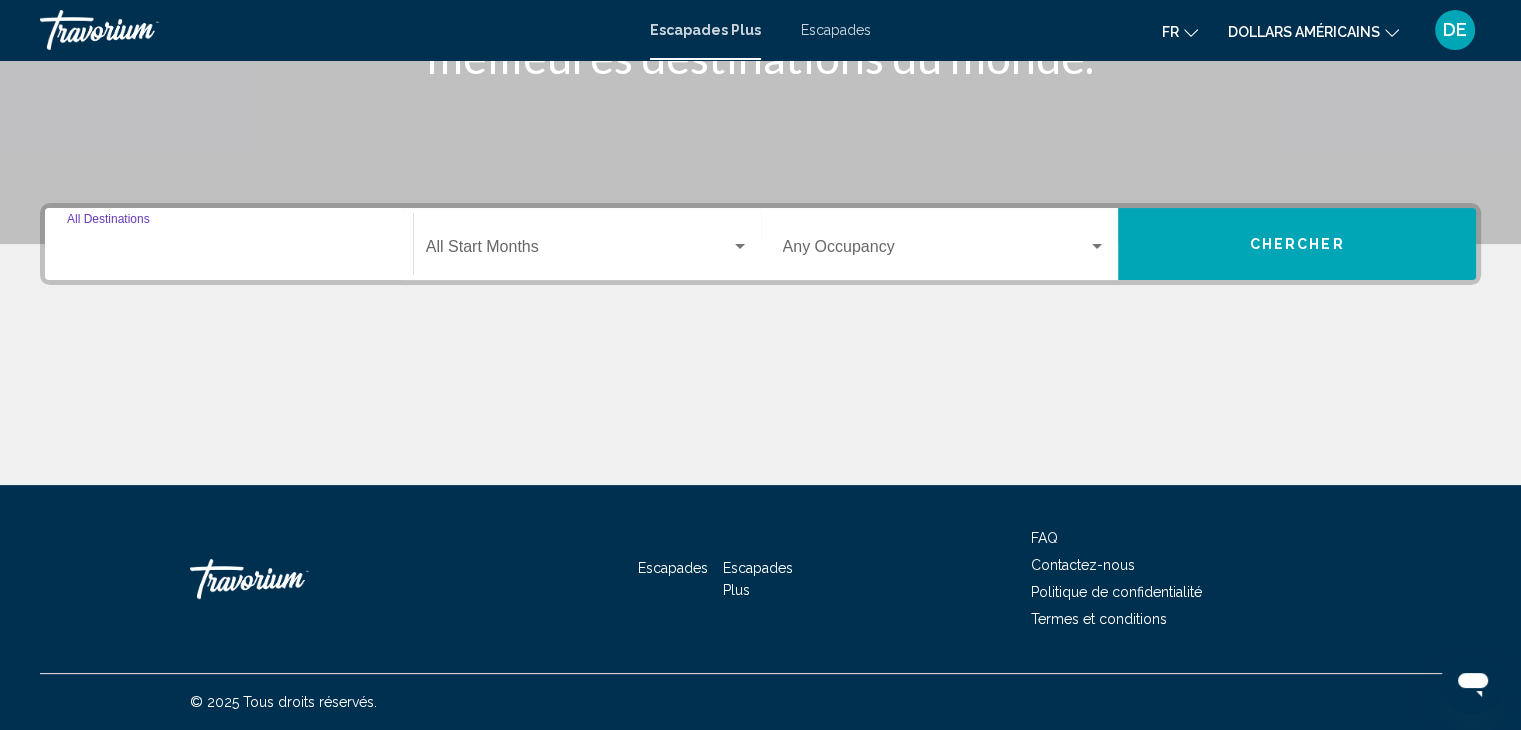 click on "Destination All Destinations" at bounding box center [229, 251] 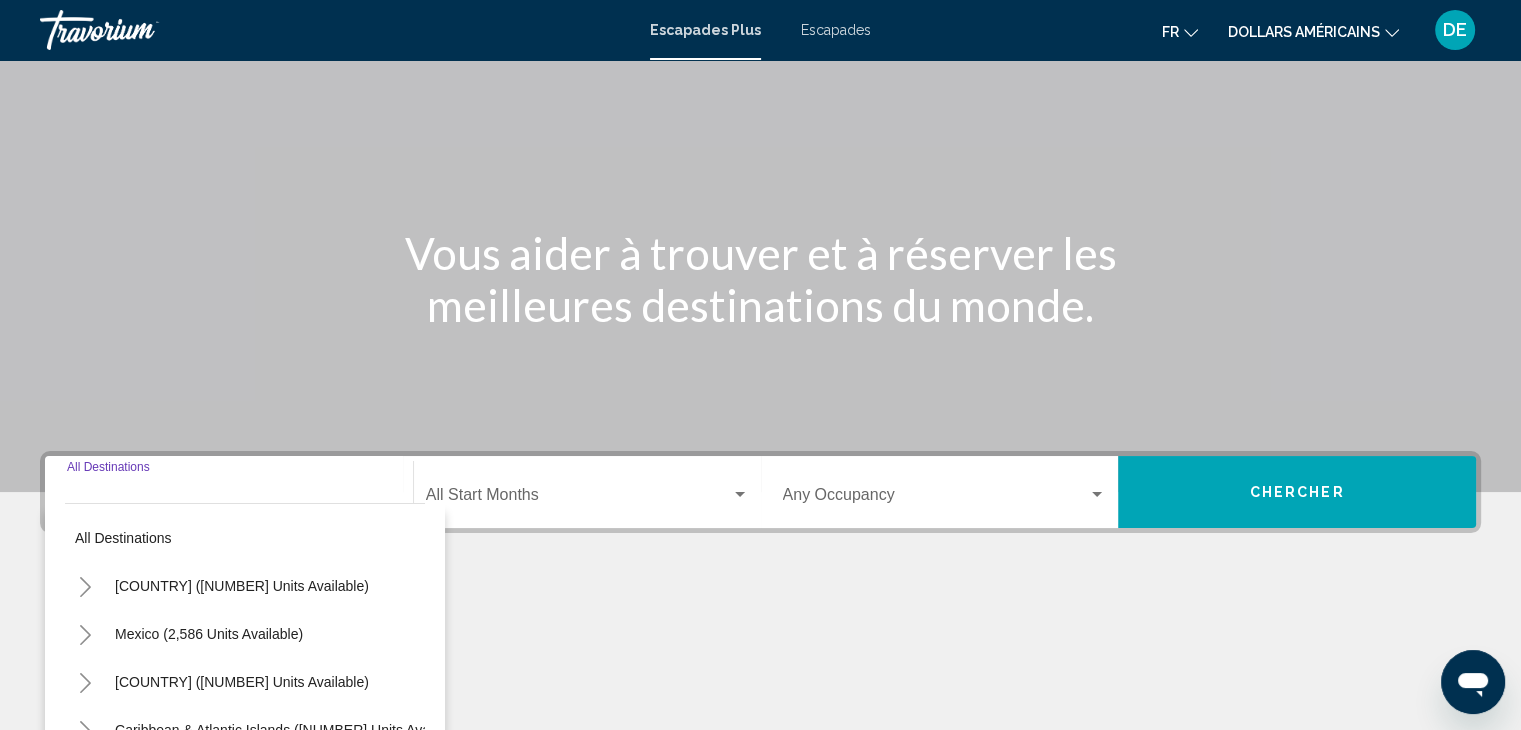 scroll, scrollTop: 0, scrollLeft: 0, axis: both 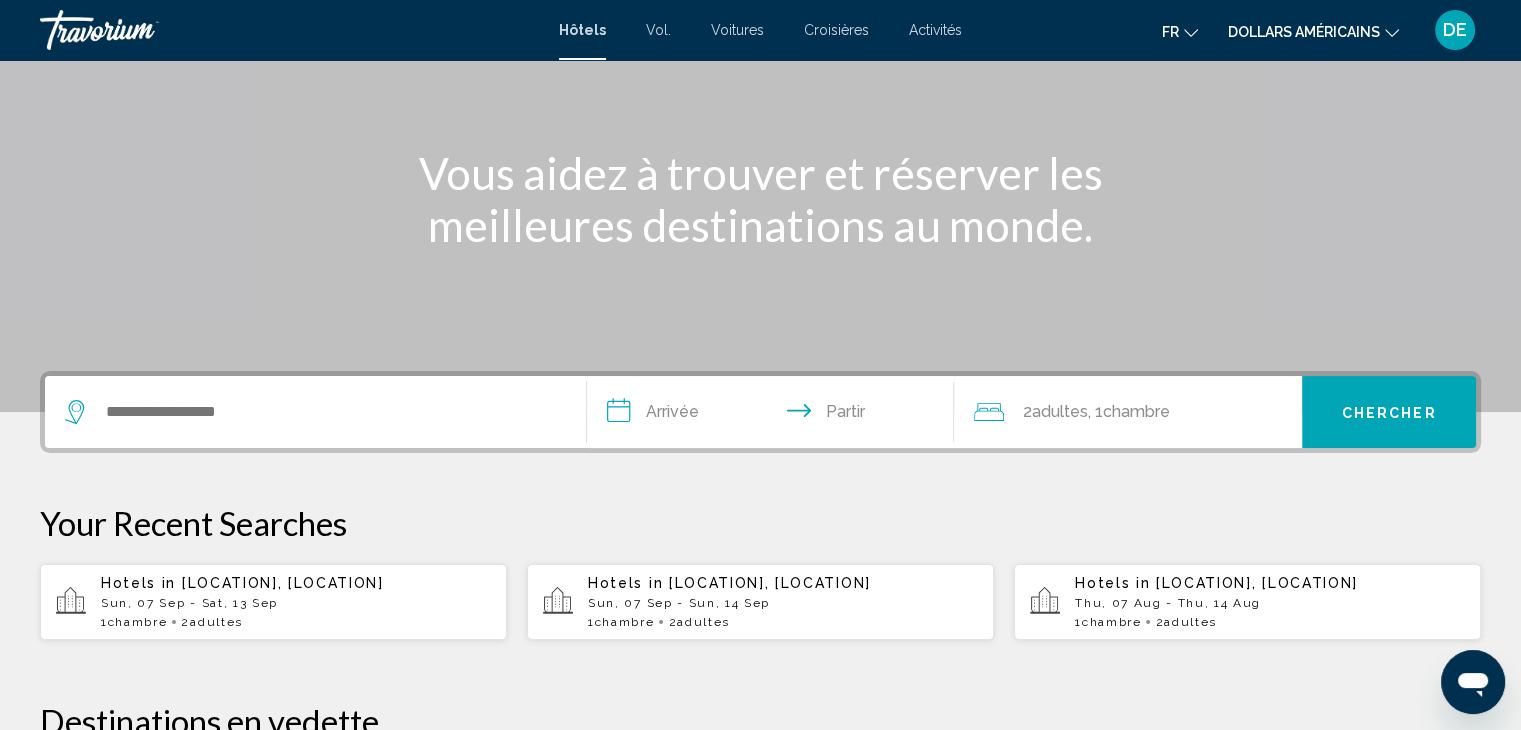 click on "Sun, 07 Sep - Sat, 13 Sep" at bounding box center [296, 603] 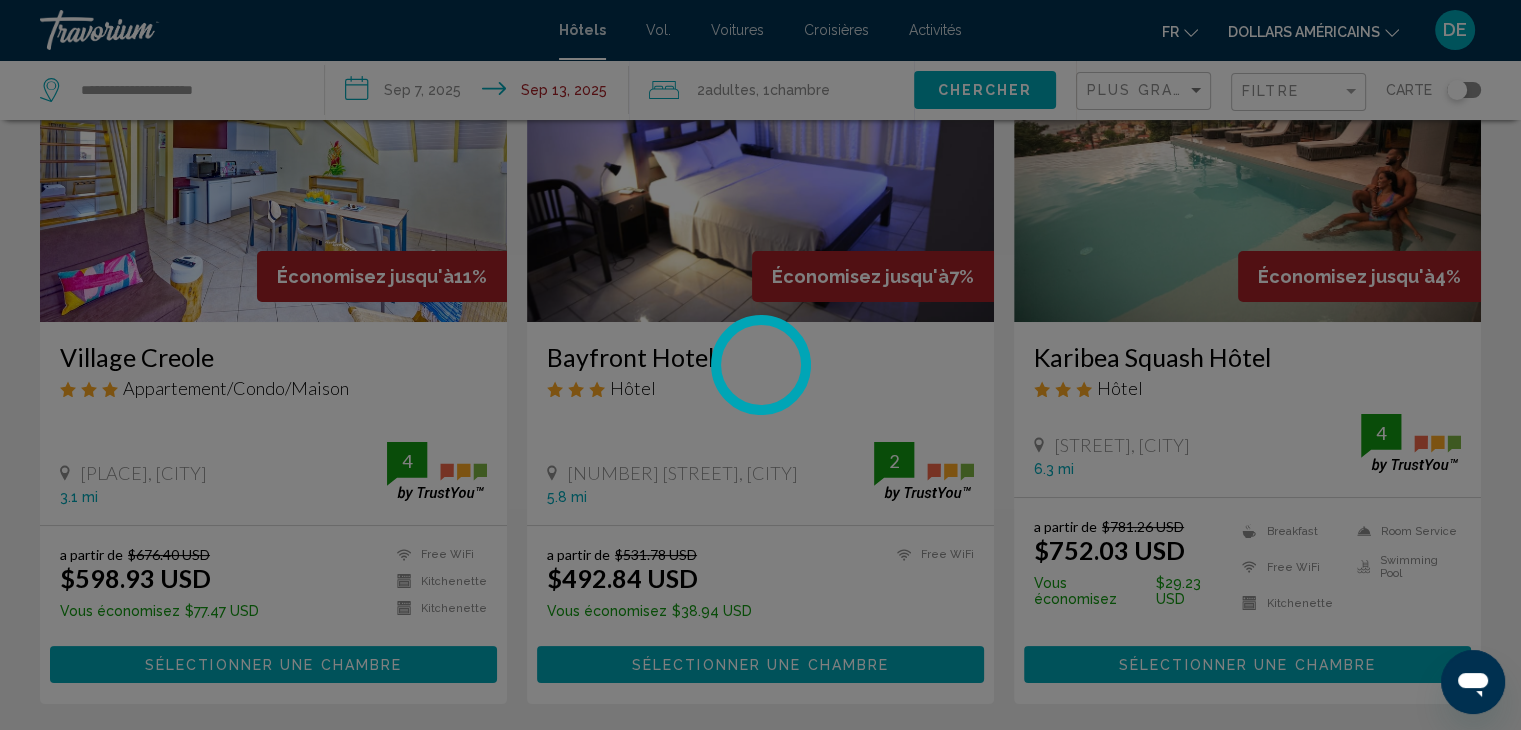 scroll, scrollTop: 0, scrollLeft: 0, axis: both 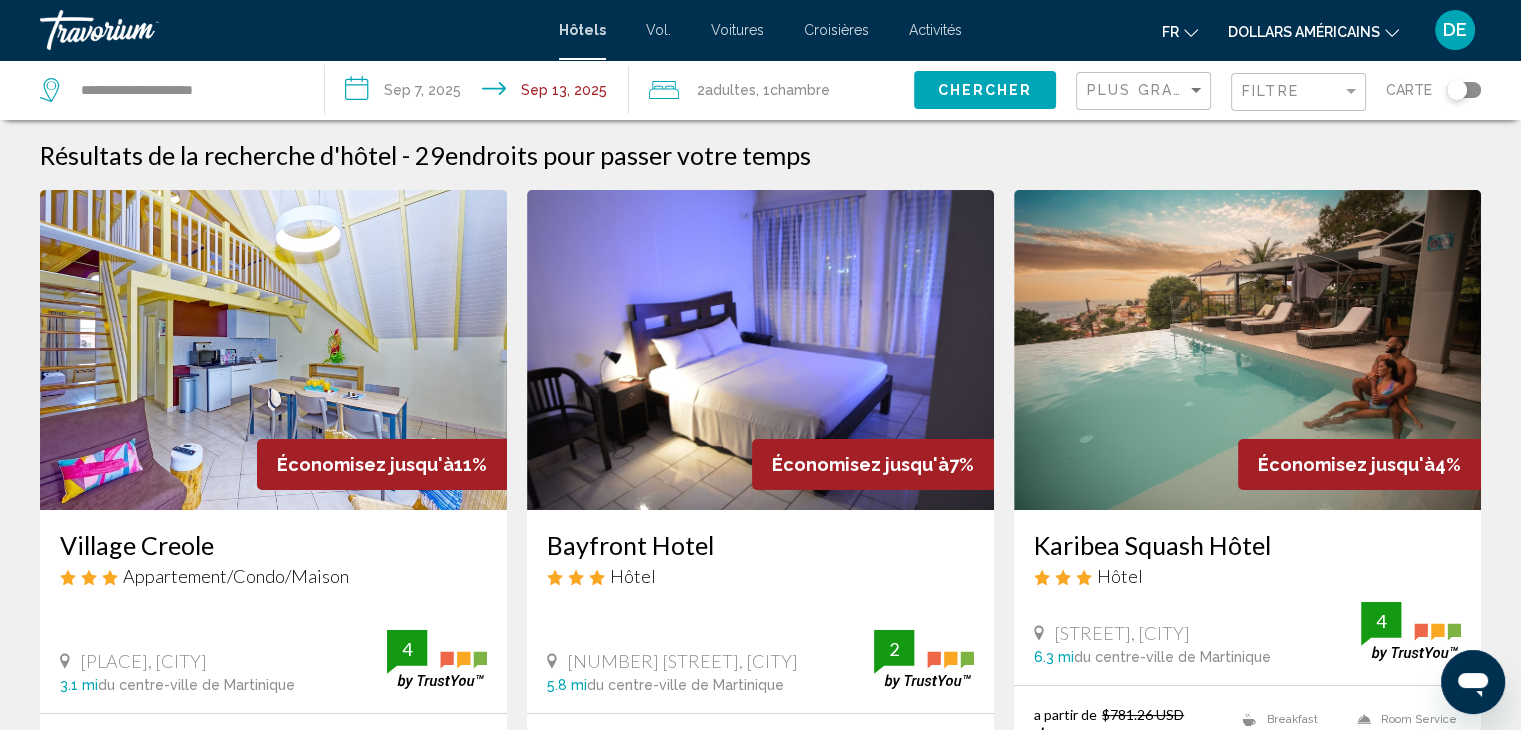 click on "**********" at bounding box center (481, 93) 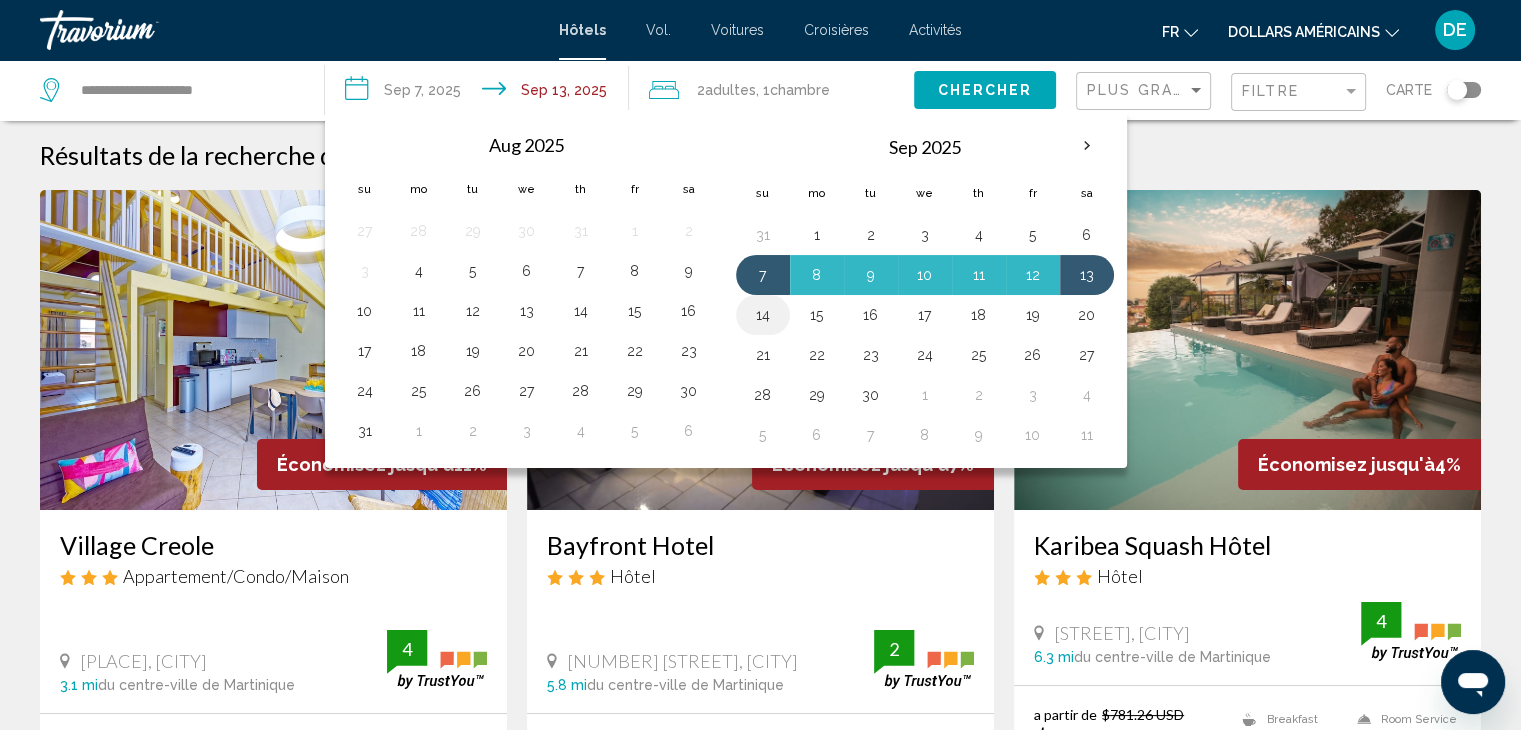 click on "14" at bounding box center (763, 315) 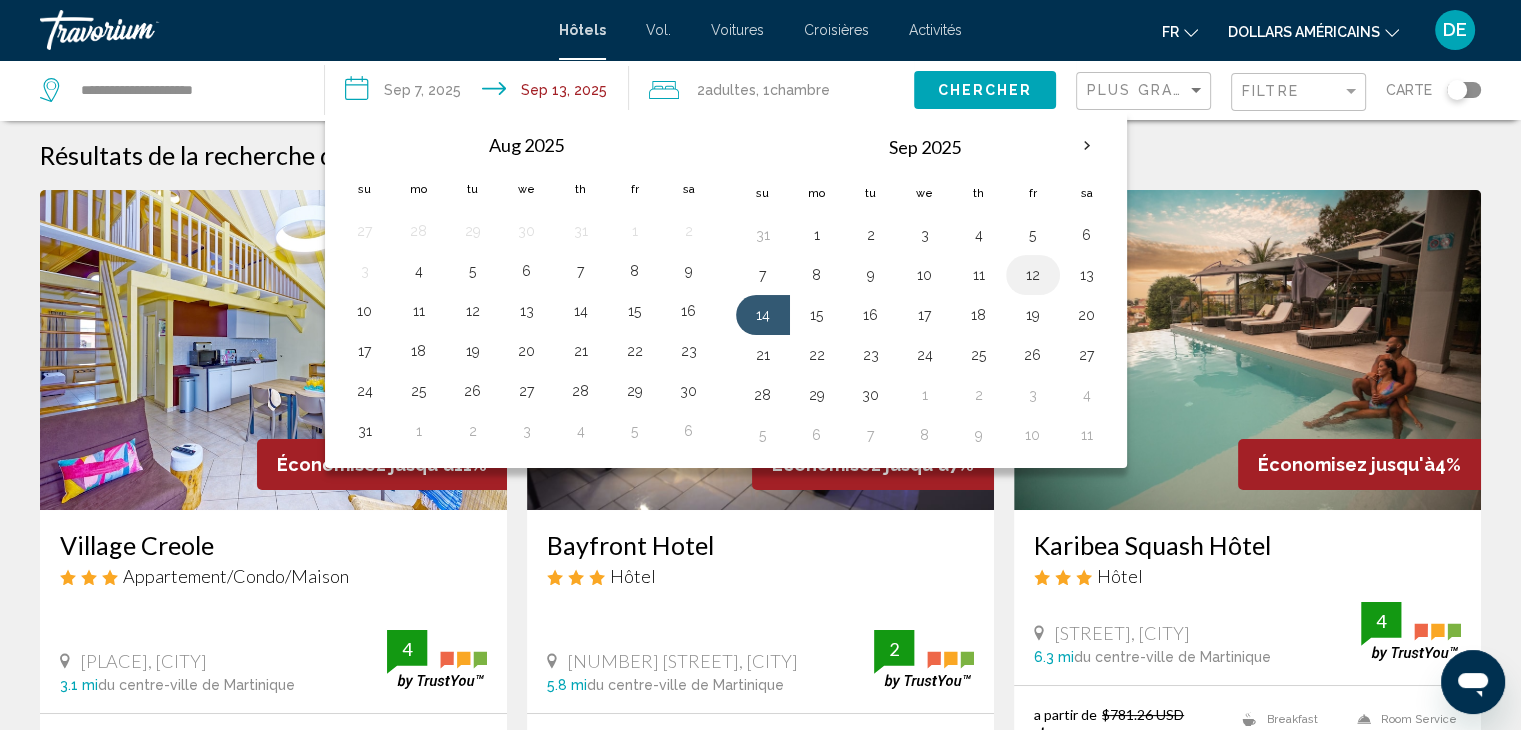 click on "12" at bounding box center [1033, 275] 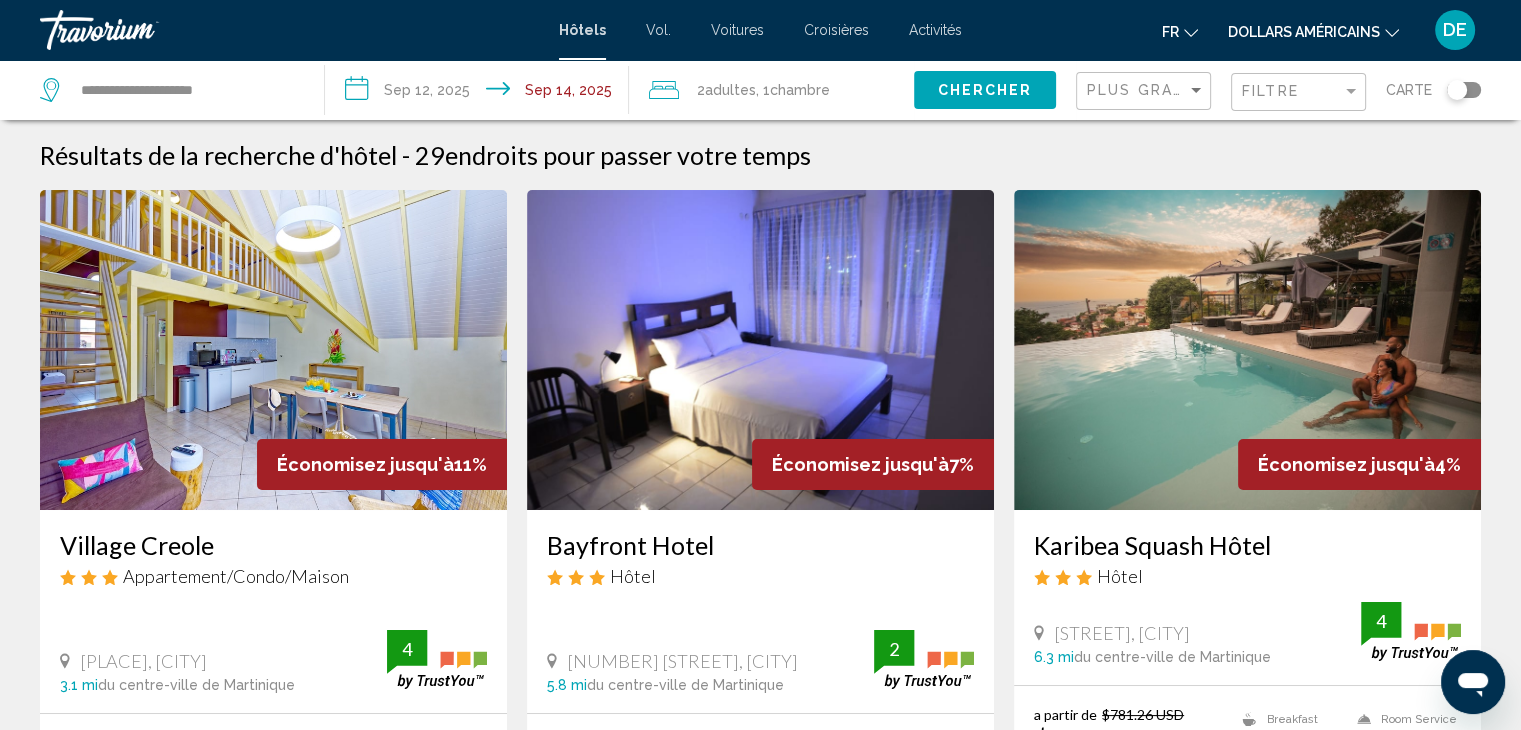 click on "**********" at bounding box center (481, 93) 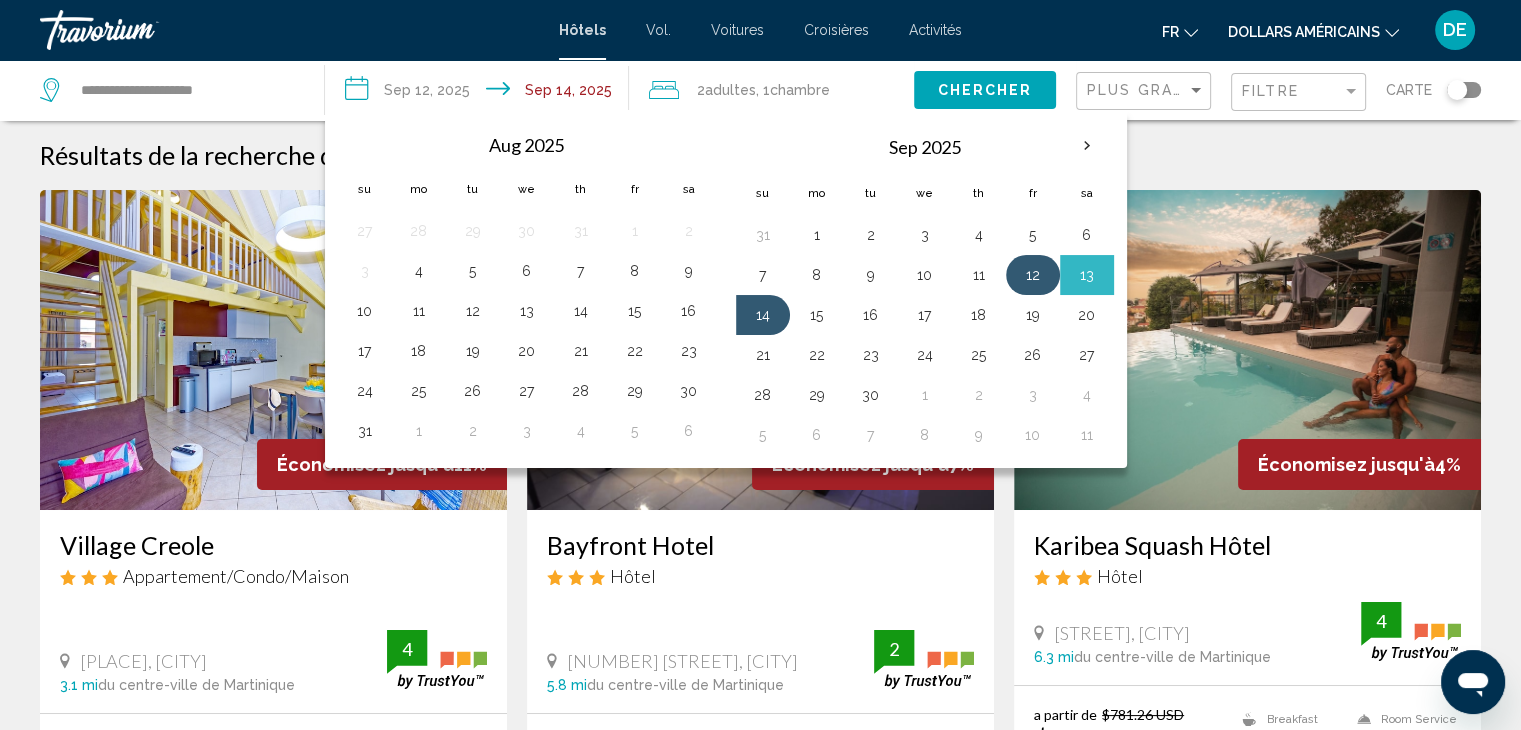 click on "12" at bounding box center [1033, 275] 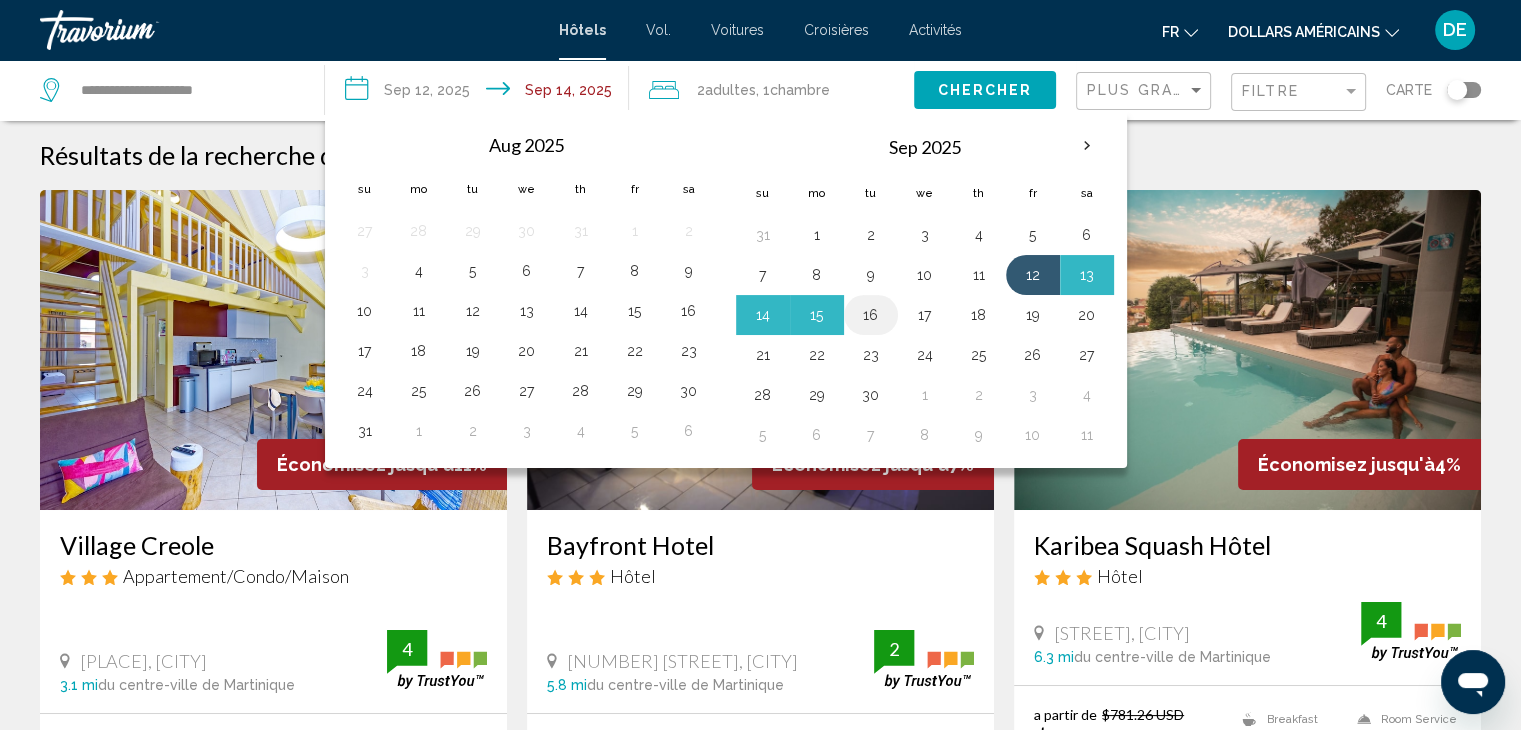 click on "16" at bounding box center [871, 315] 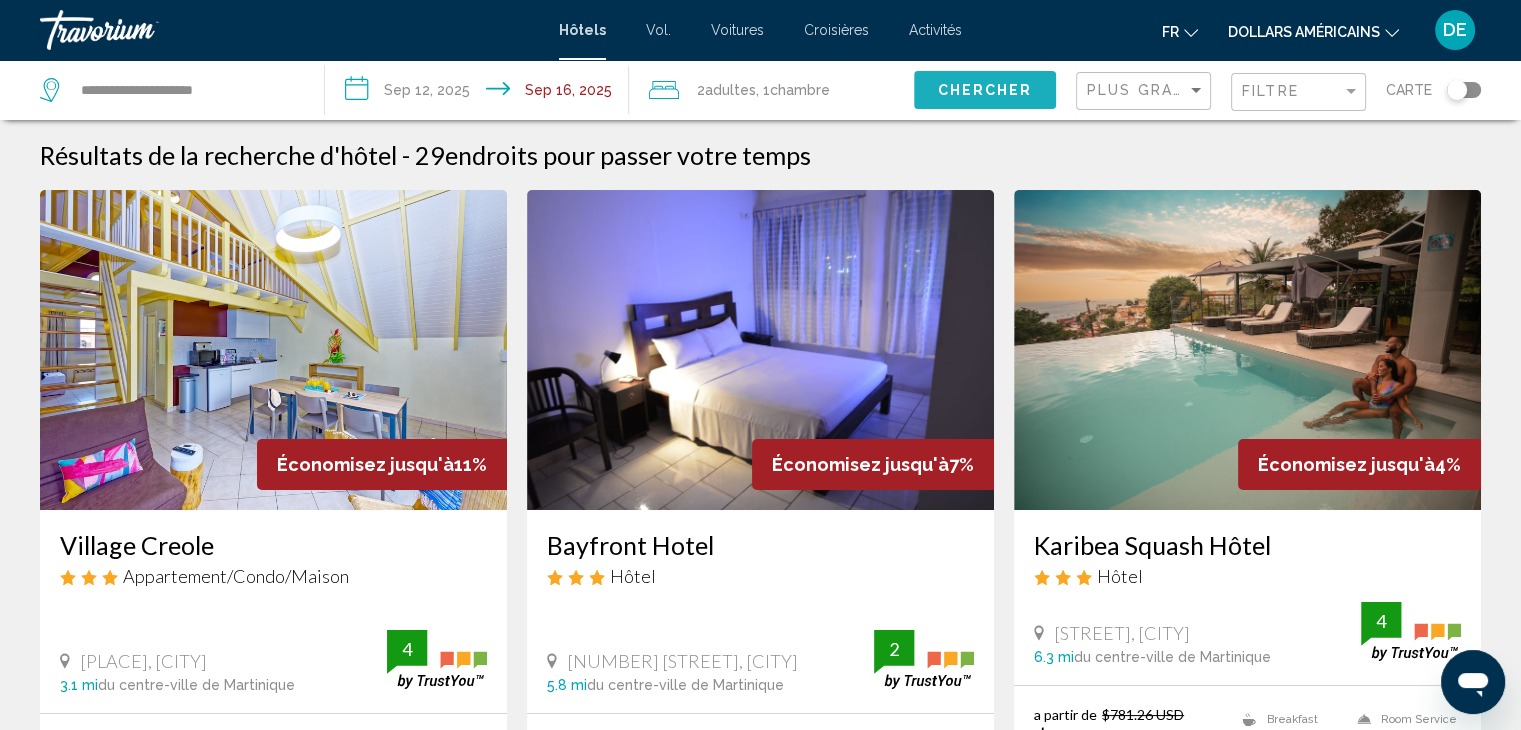 click on "Chercher" 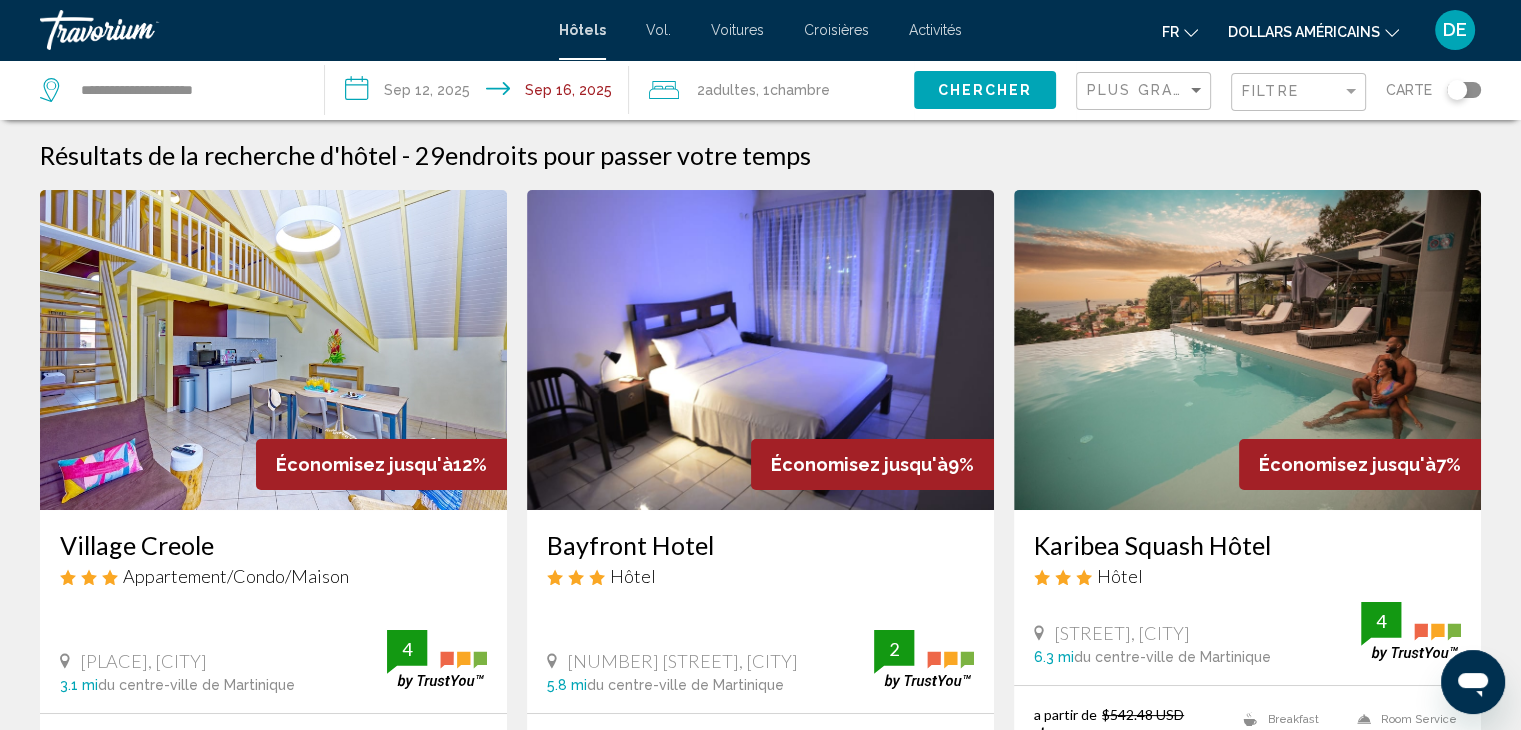 type 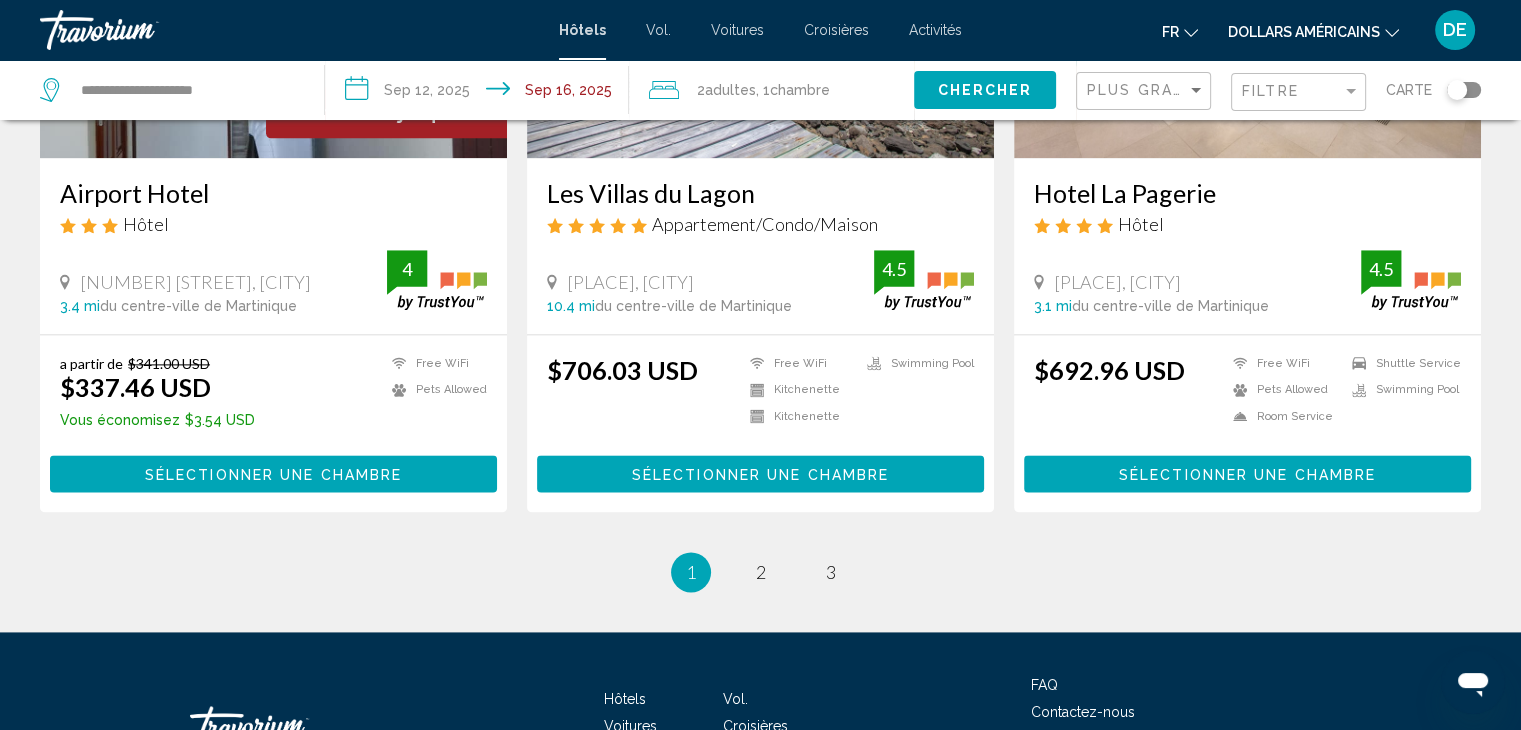 scroll, scrollTop: 2560, scrollLeft: 0, axis: vertical 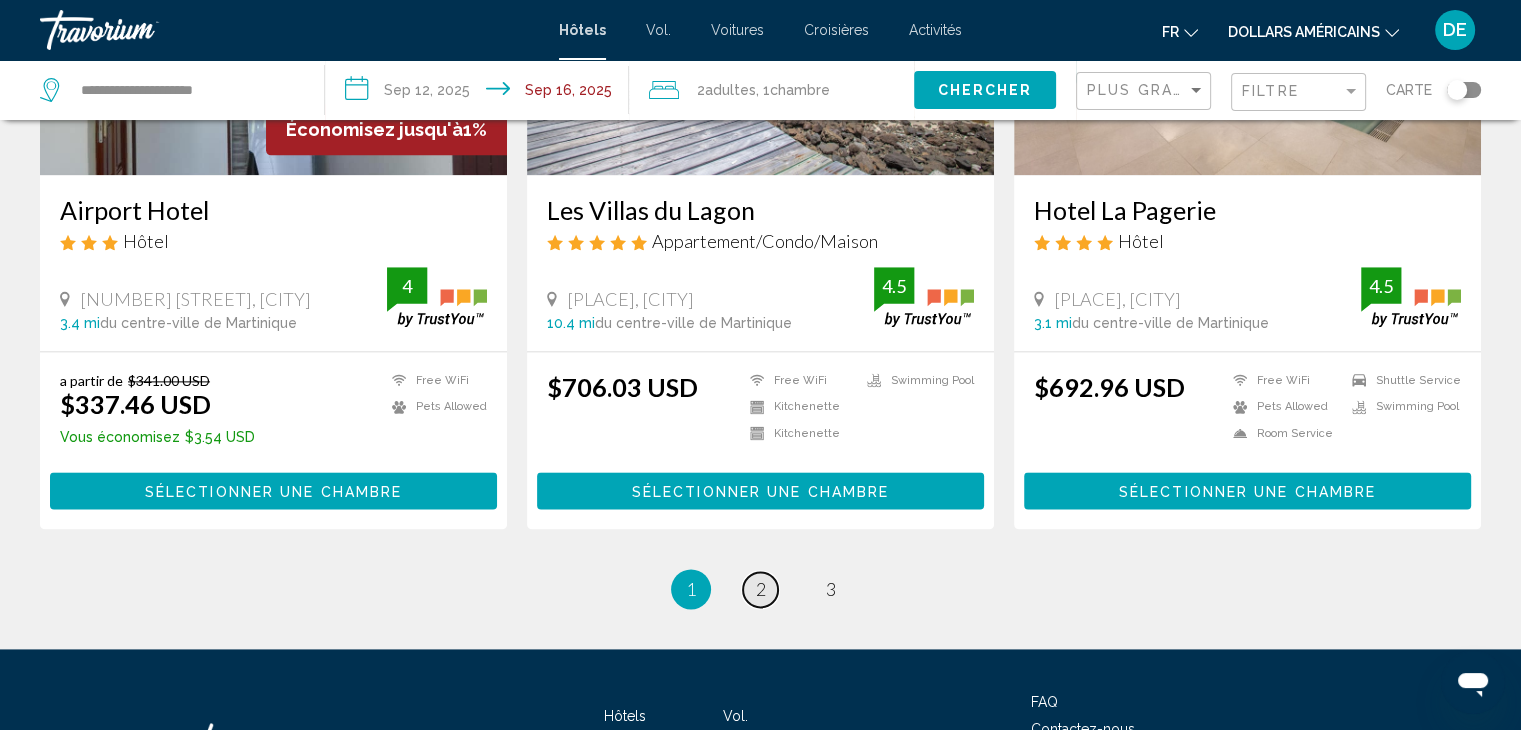 click on "page  2" at bounding box center [760, 589] 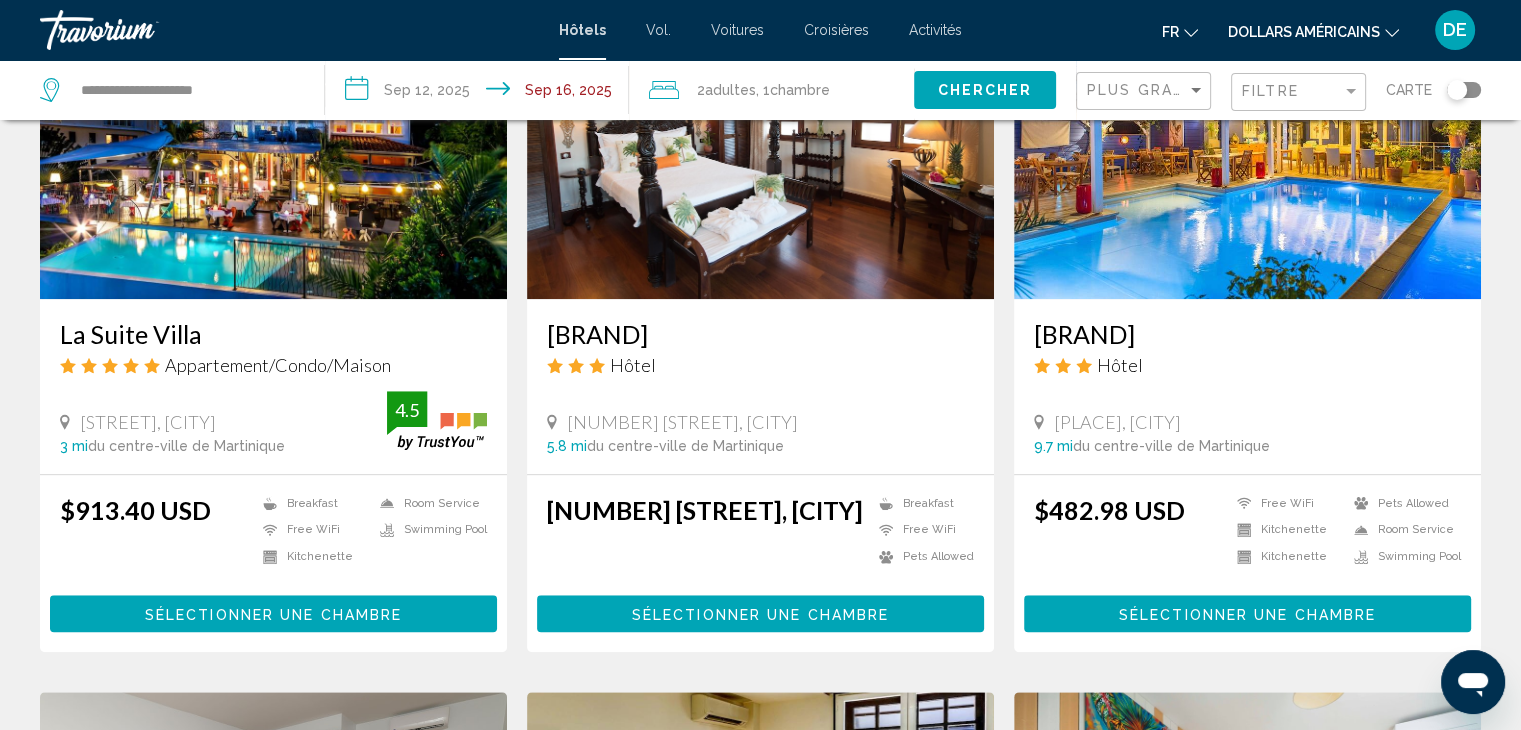 scroll, scrollTop: 1640, scrollLeft: 0, axis: vertical 